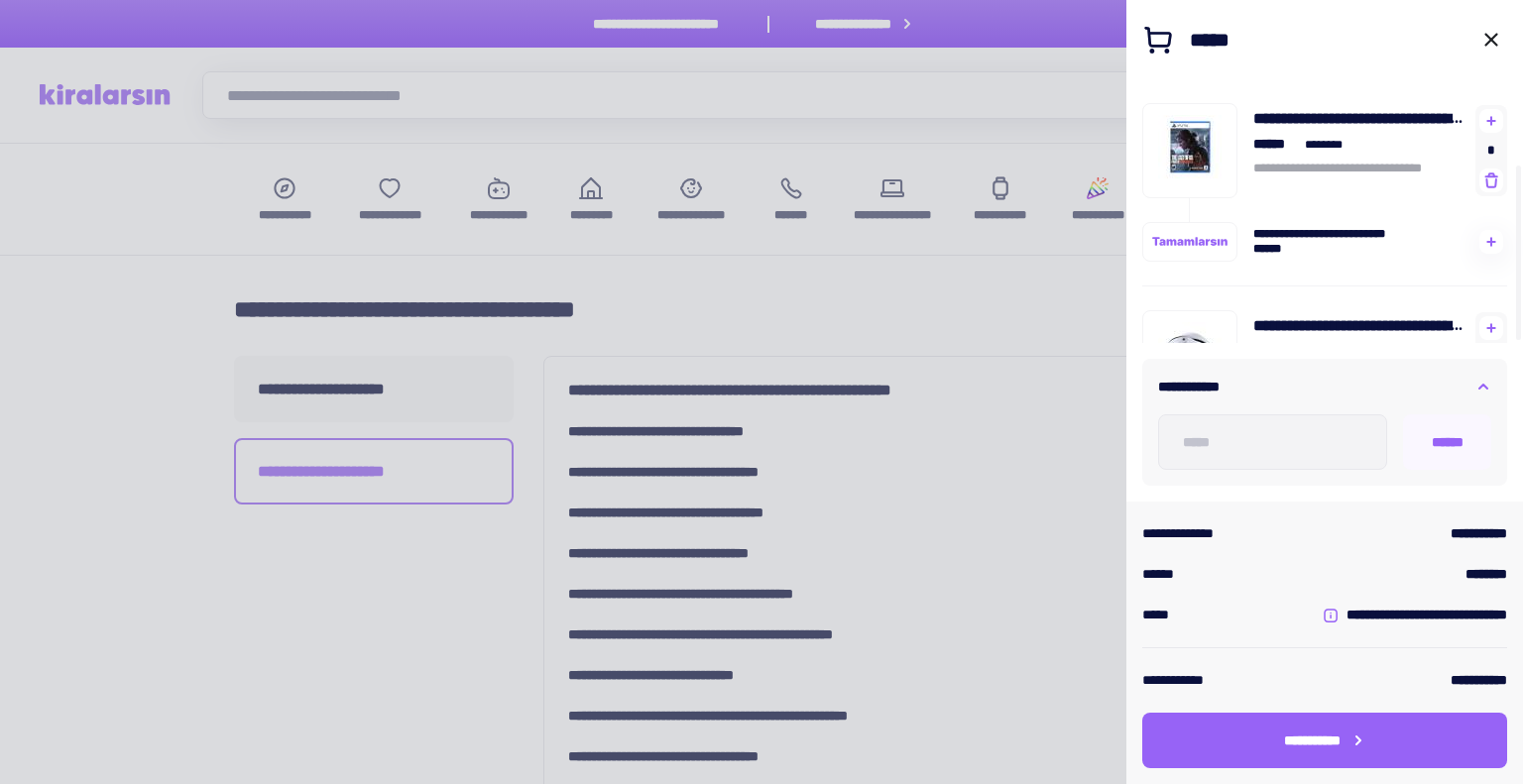 scroll, scrollTop: 0, scrollLeft: 0, axis: both 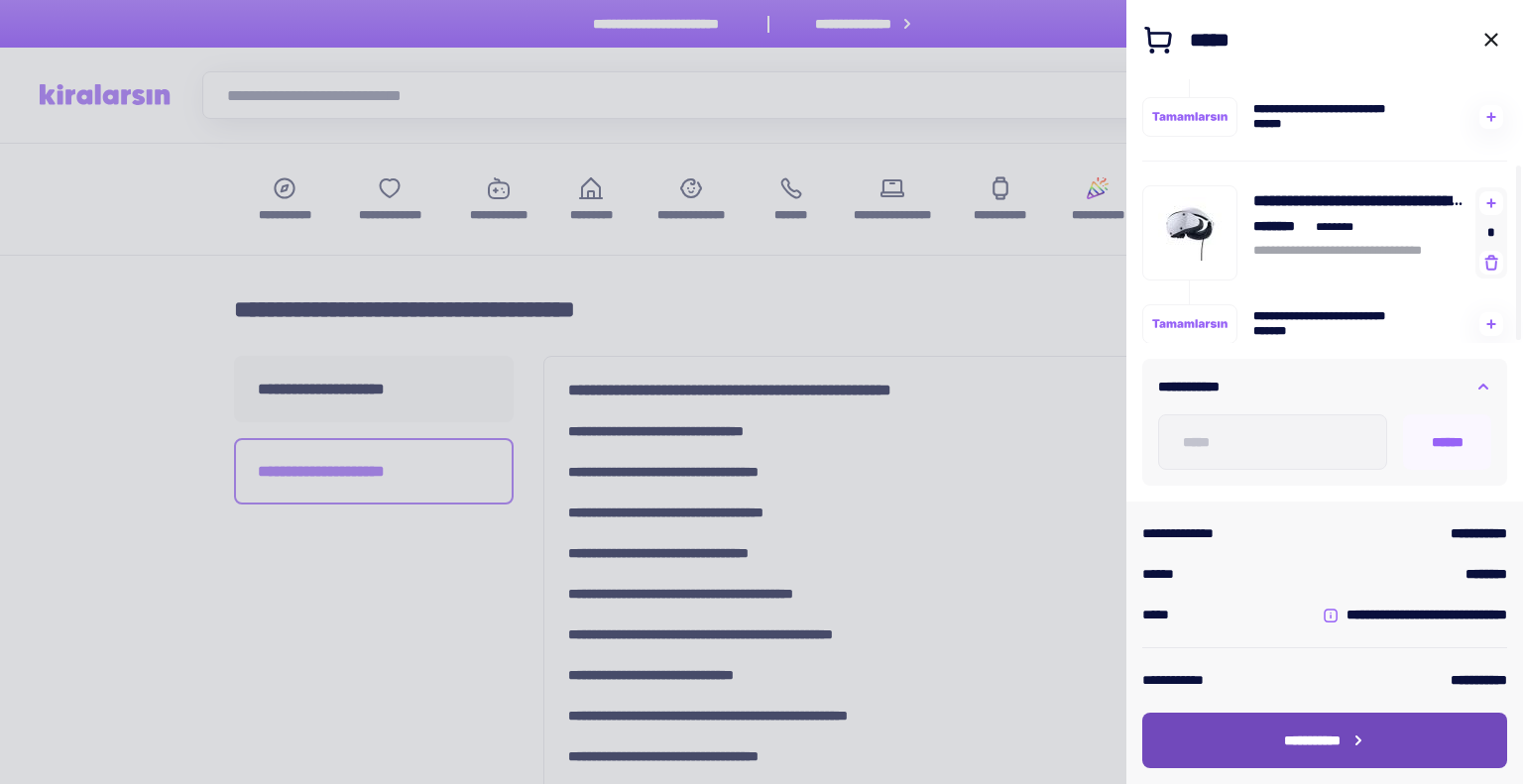 click on "**********" at bounding box center (1325, 740) 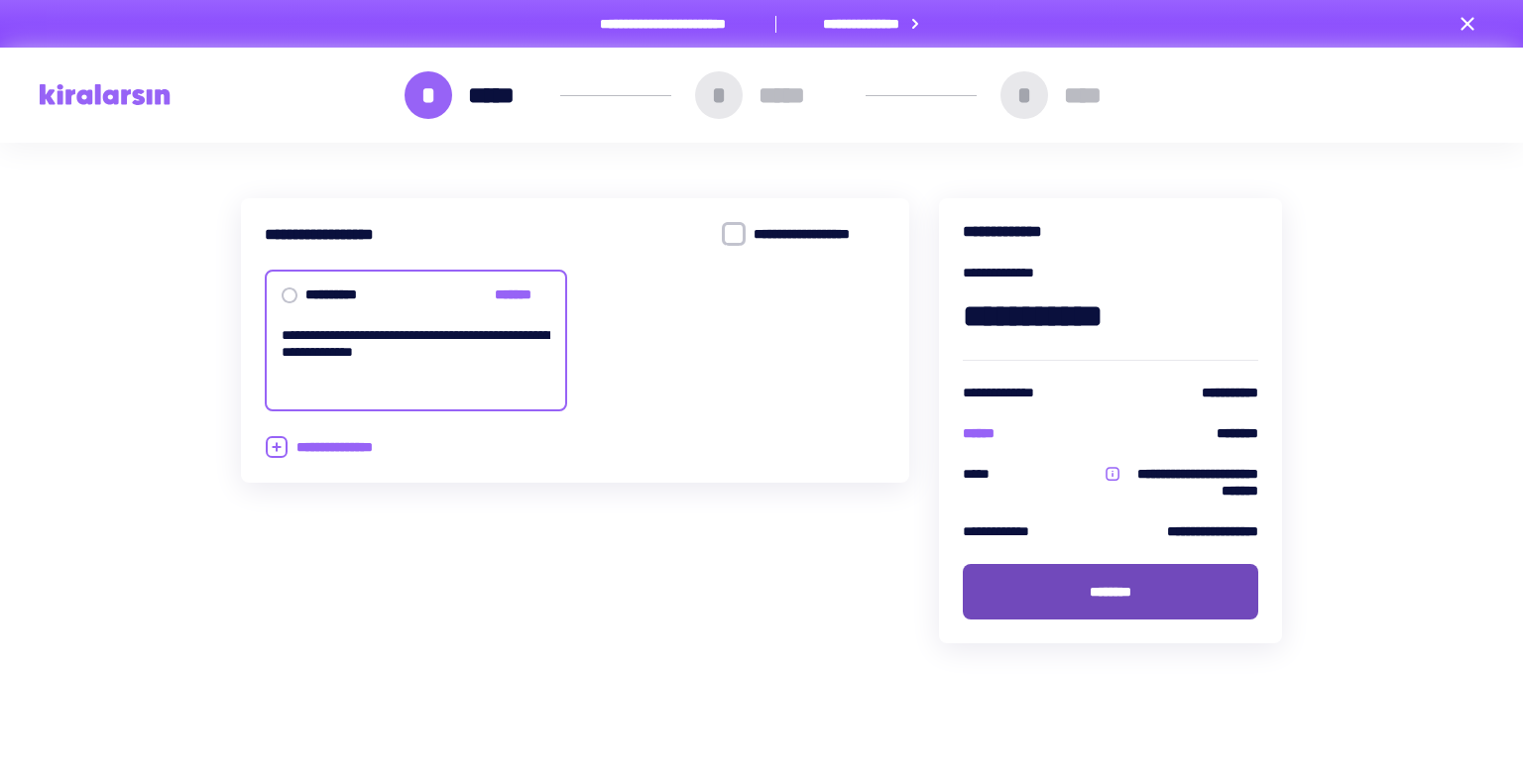 click on "********" at bounding box center (1111, 592) 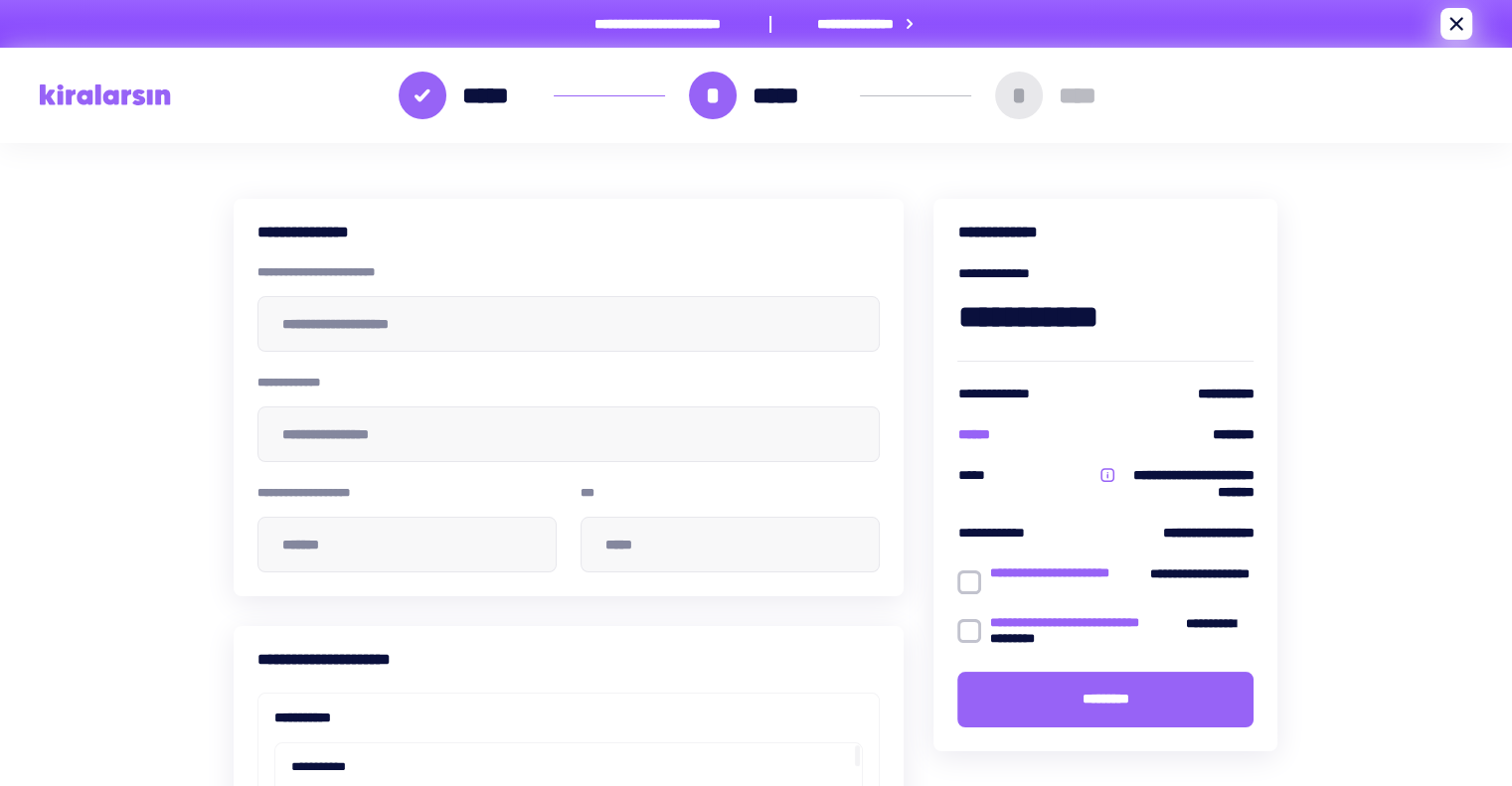 click 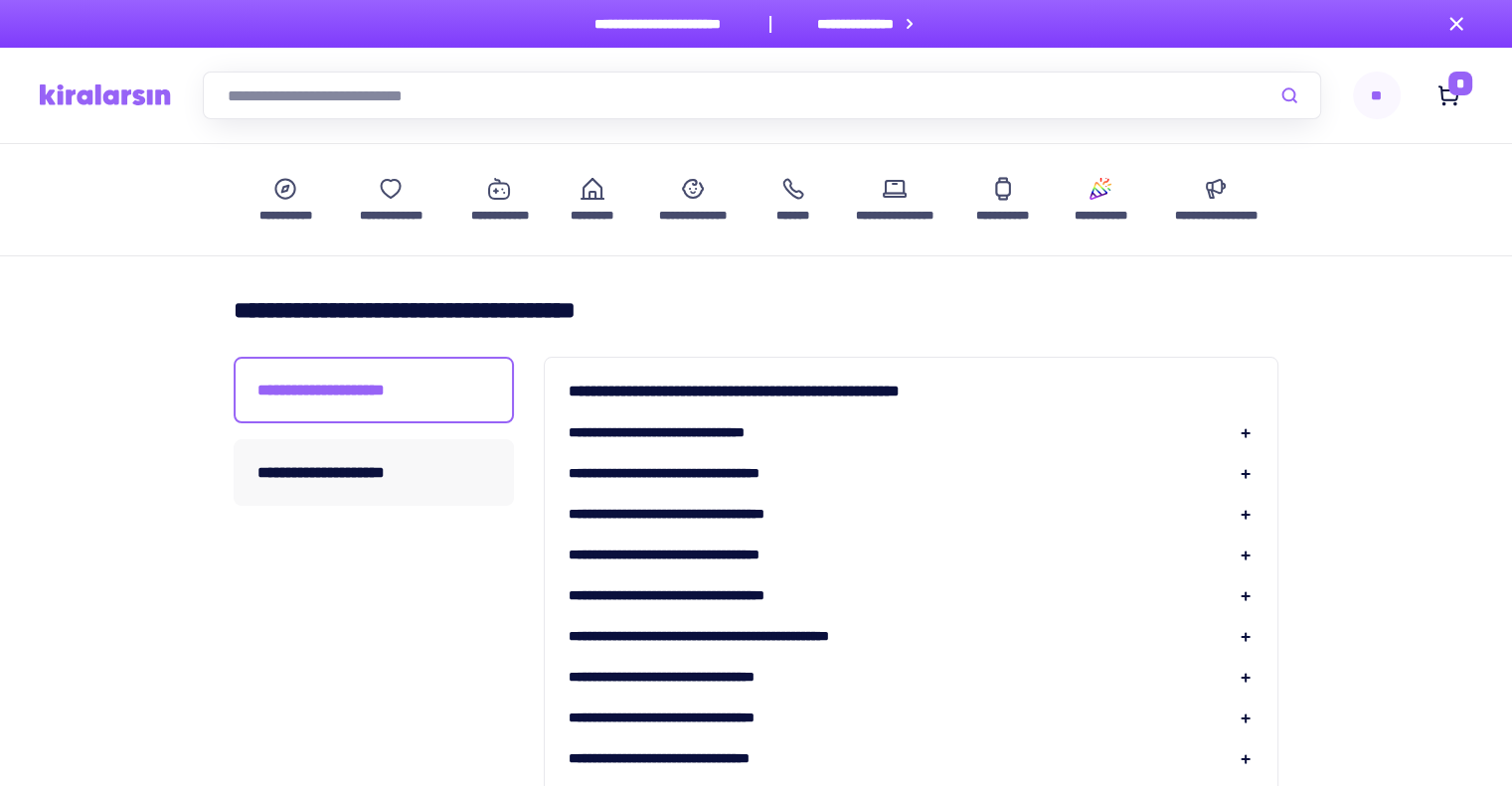 type 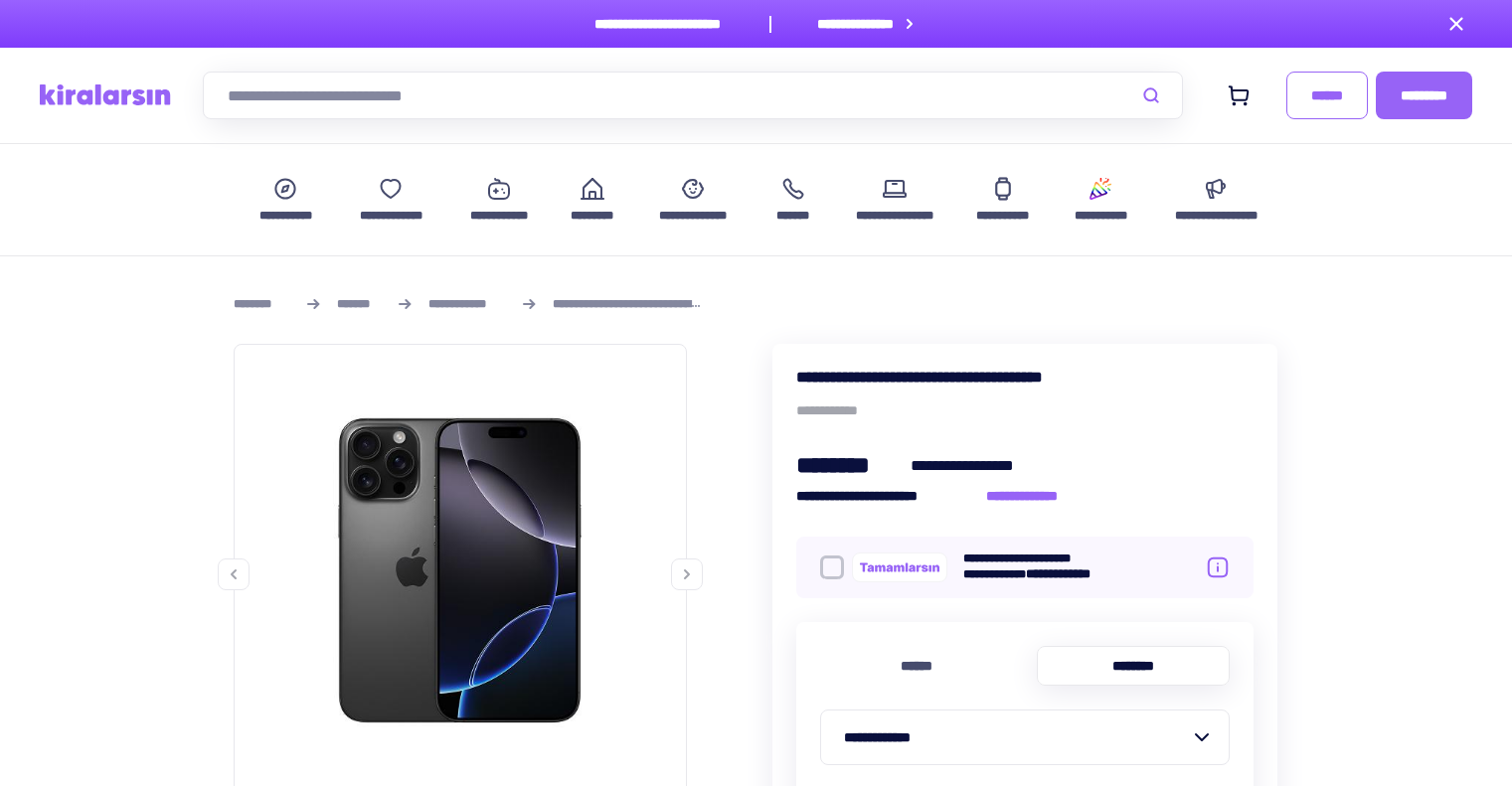 scroll, scrollTop: 552, scrollLeft: 0, axis: vertical 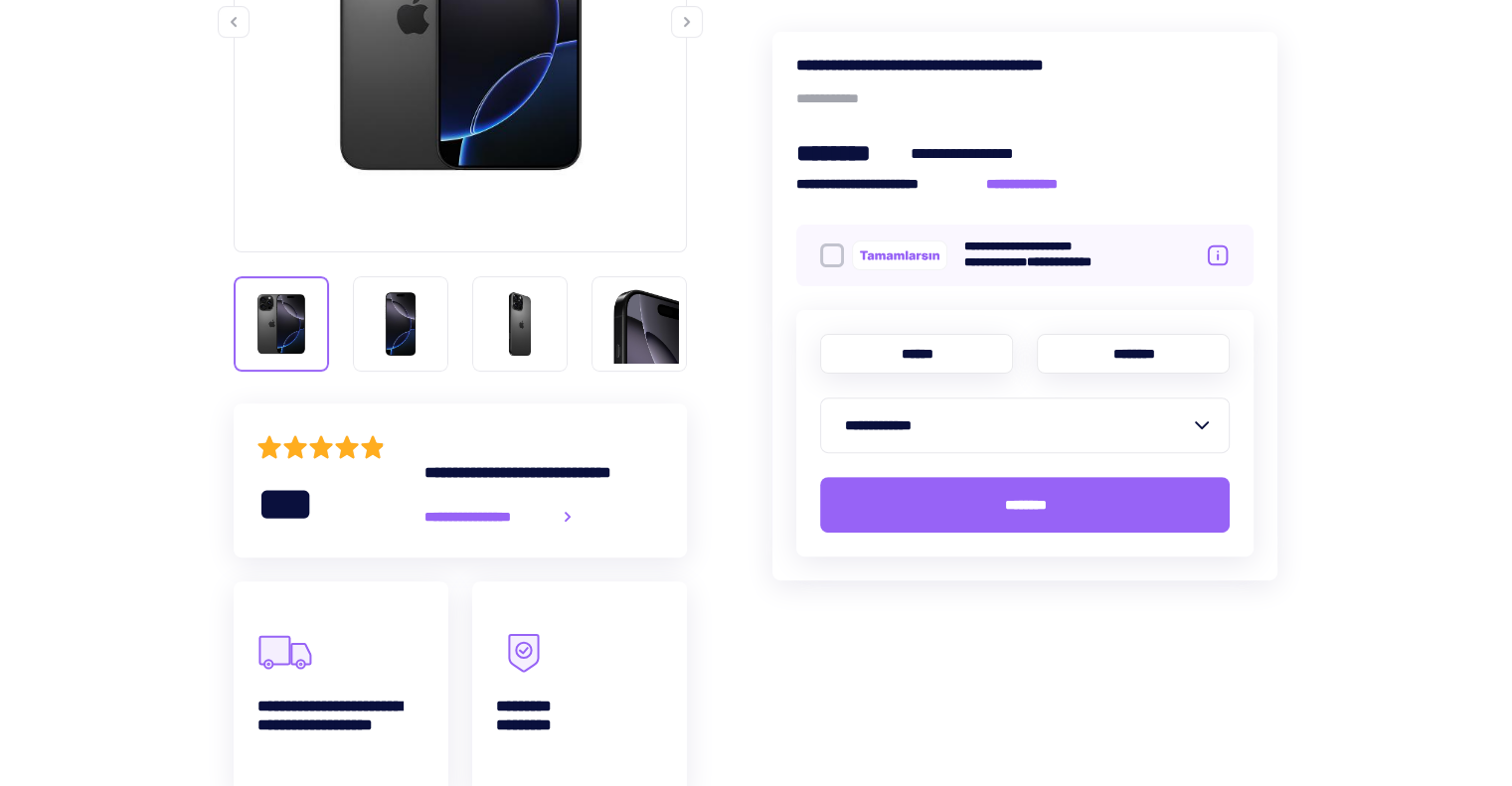 click on "******" at bounding box center [917, 354] 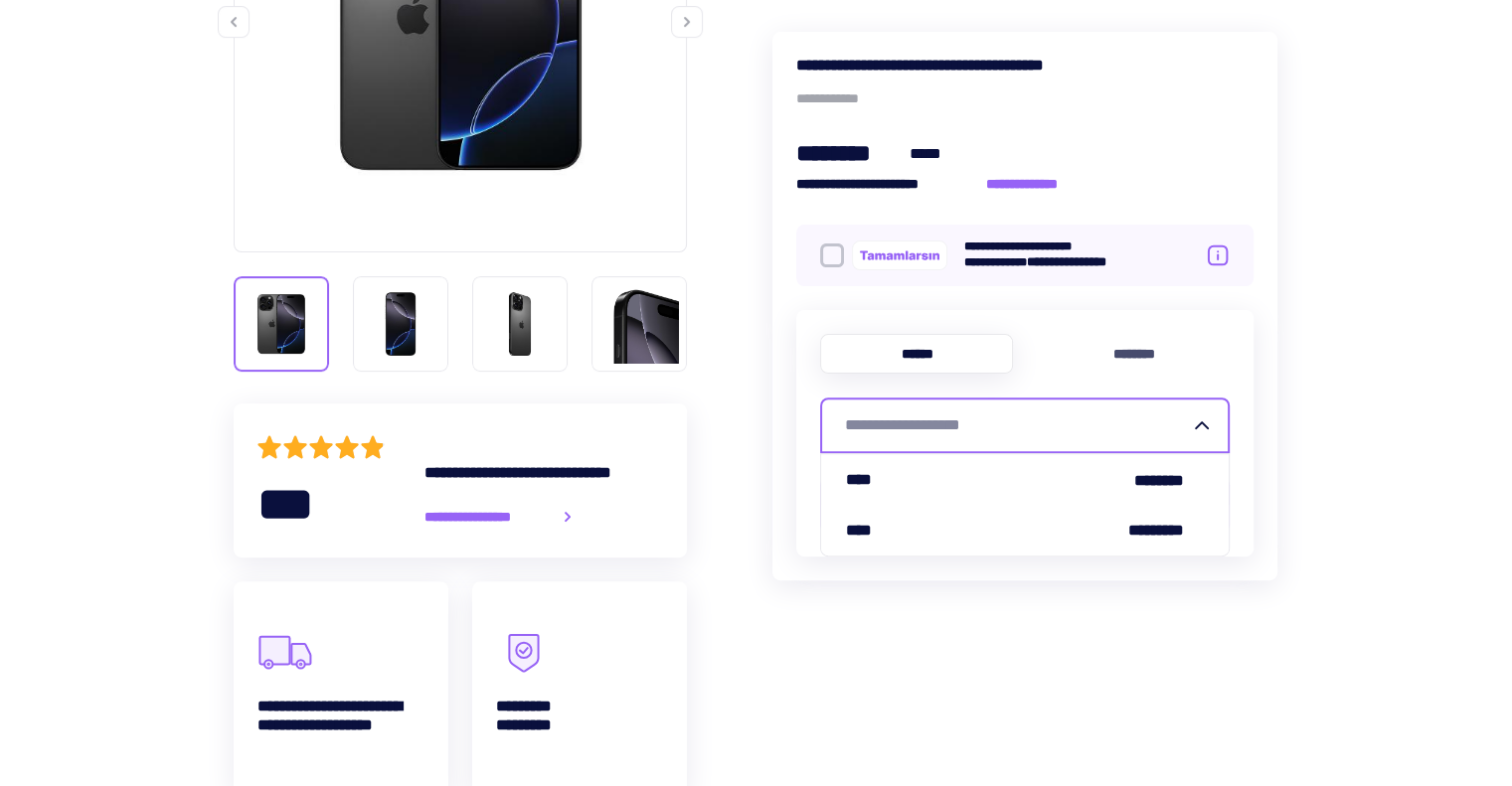 click on "**********" at bounding box center (1017, 425) 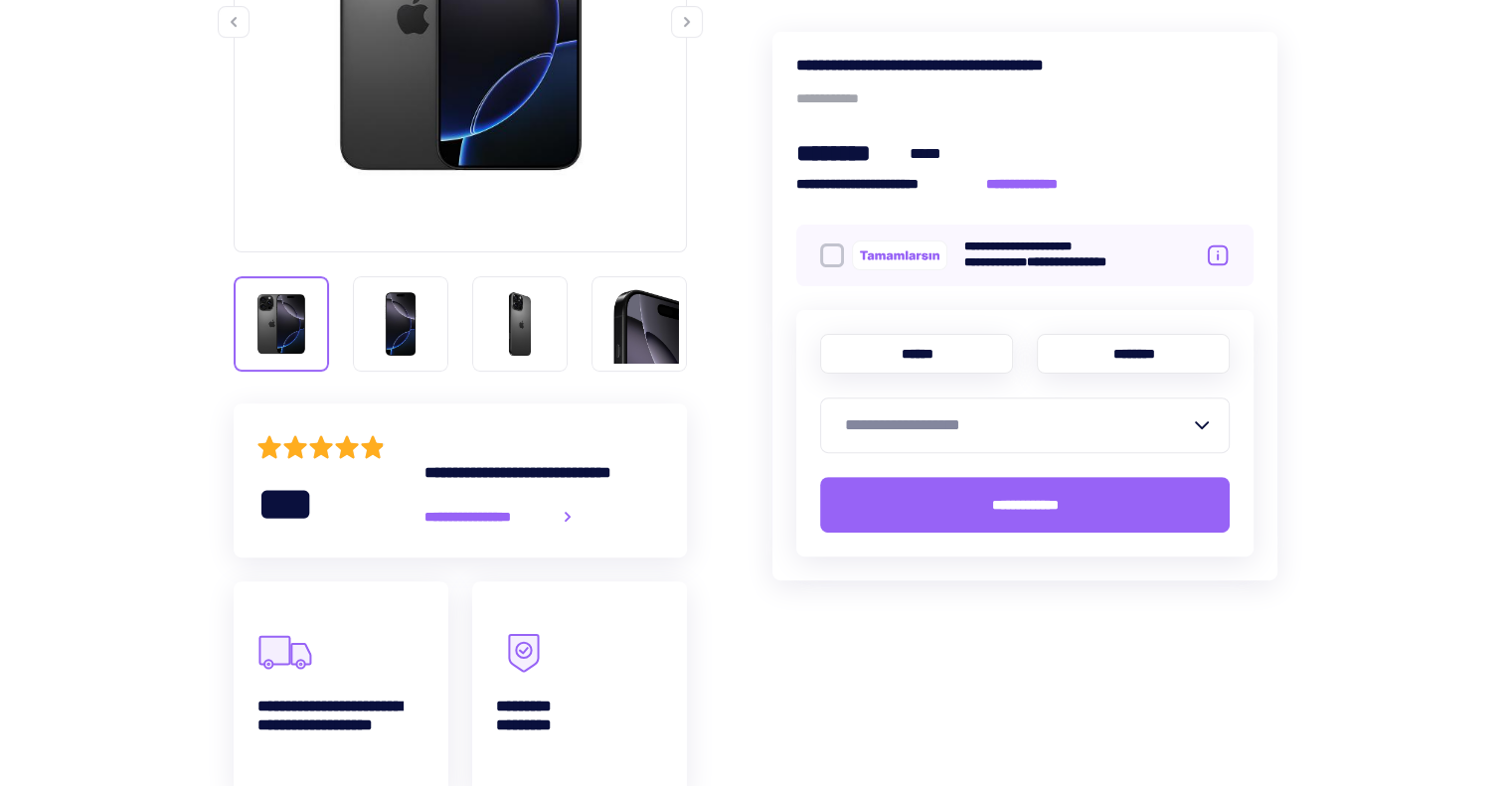 click on "********" at bounding box center [1133, 354] 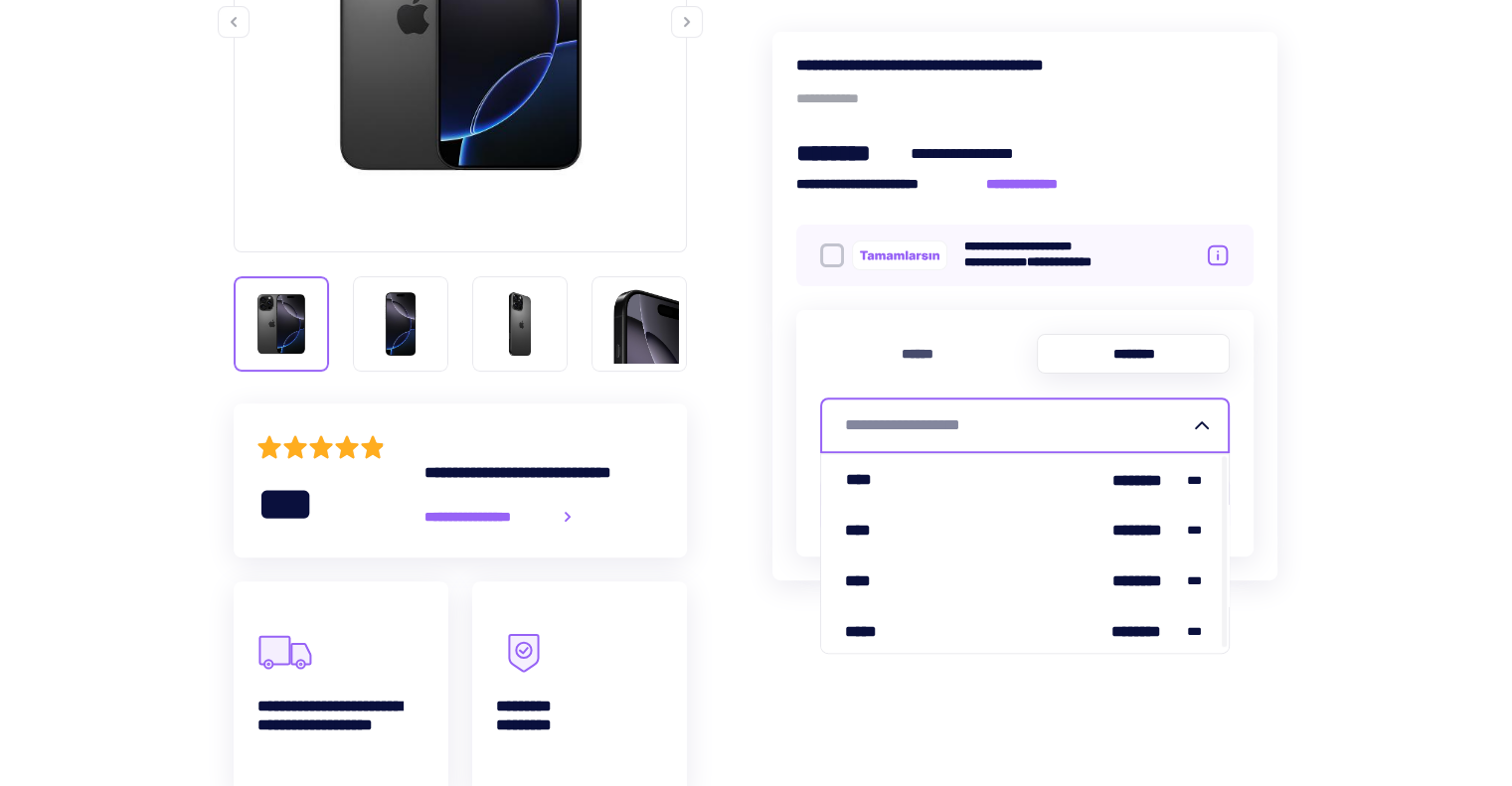 click on "**********" at bounding box center [1017, 425] 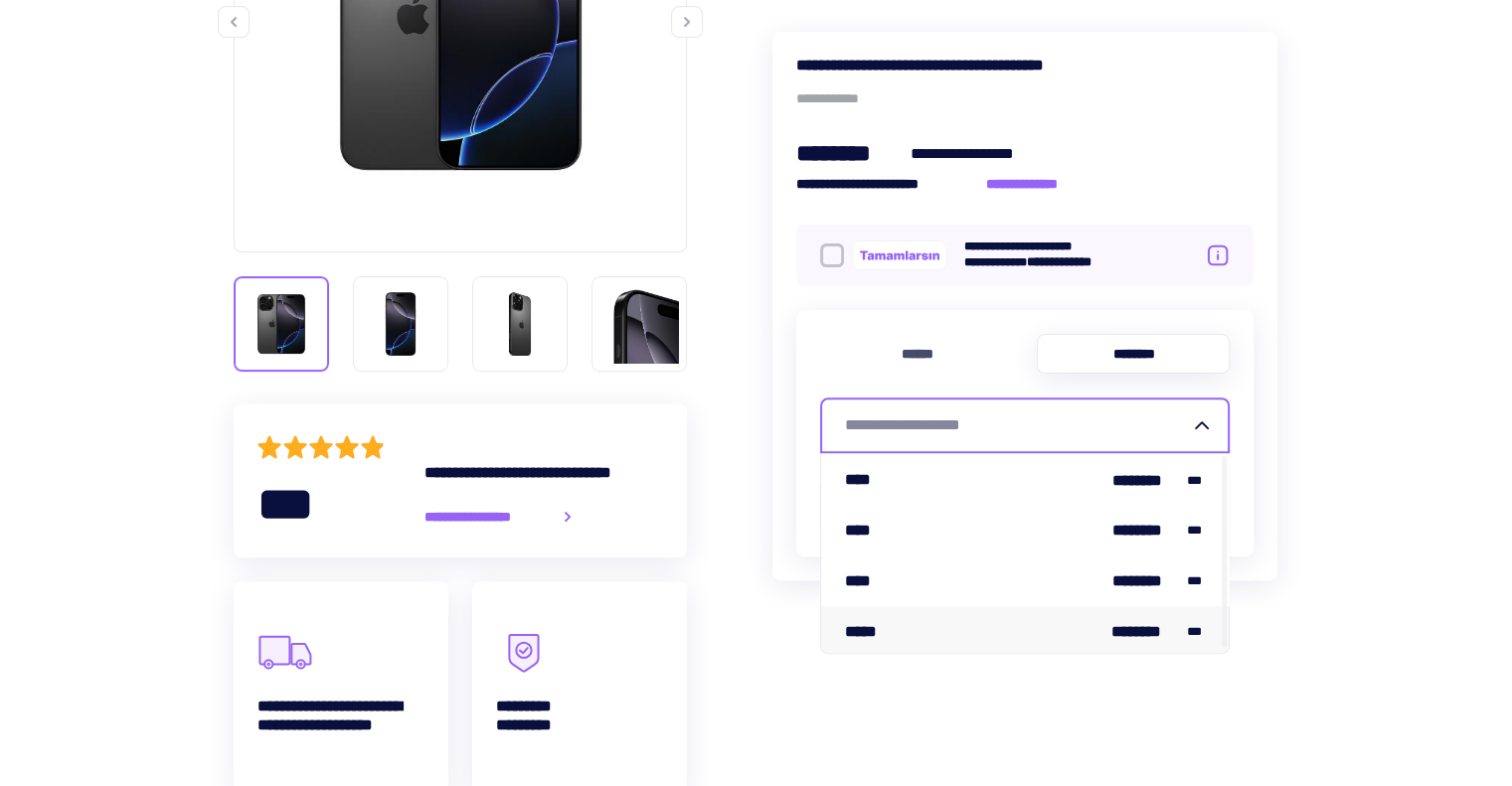 click on "***** ******** ***" at bounding box center (1025, 631) 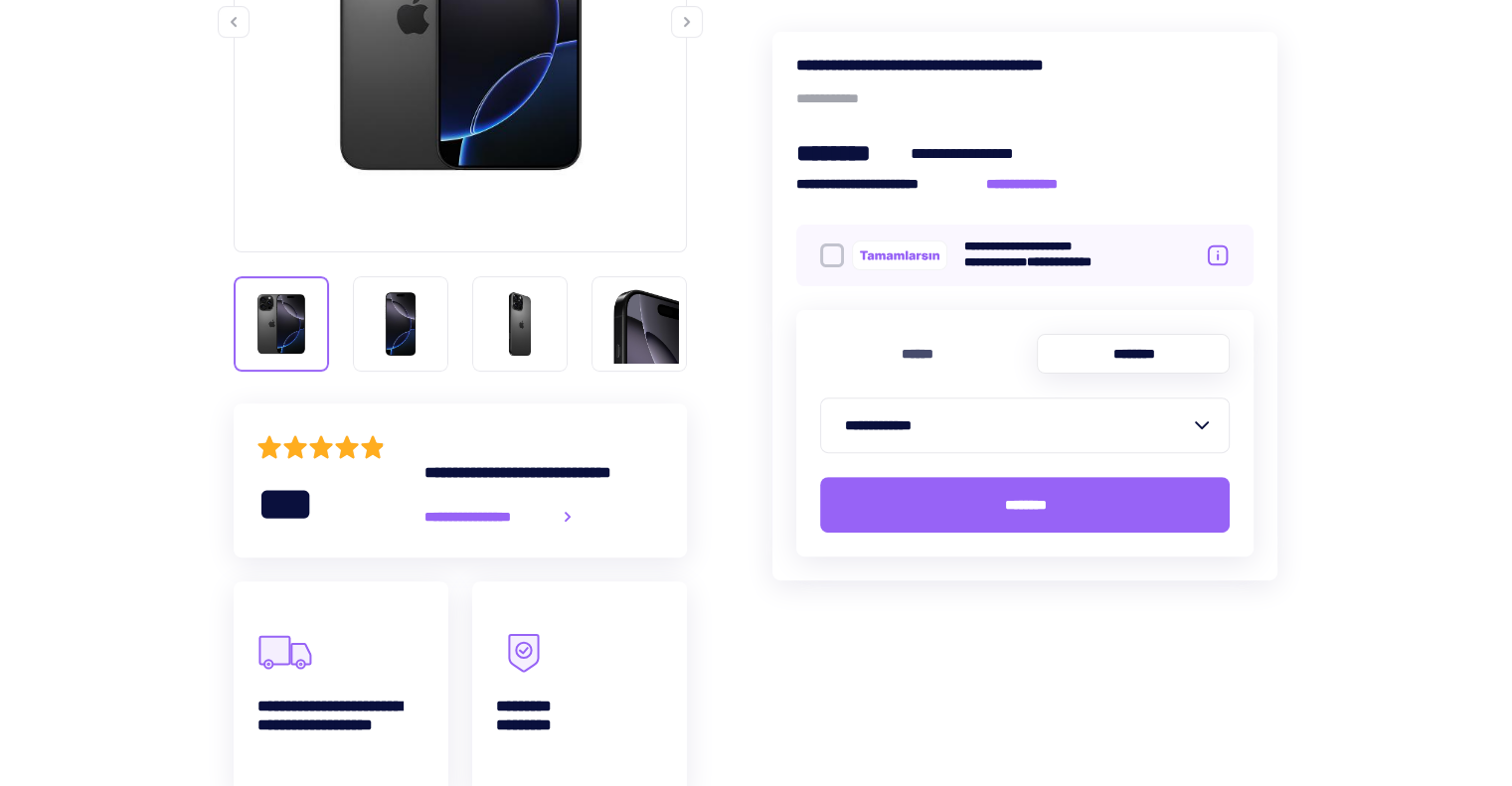 click 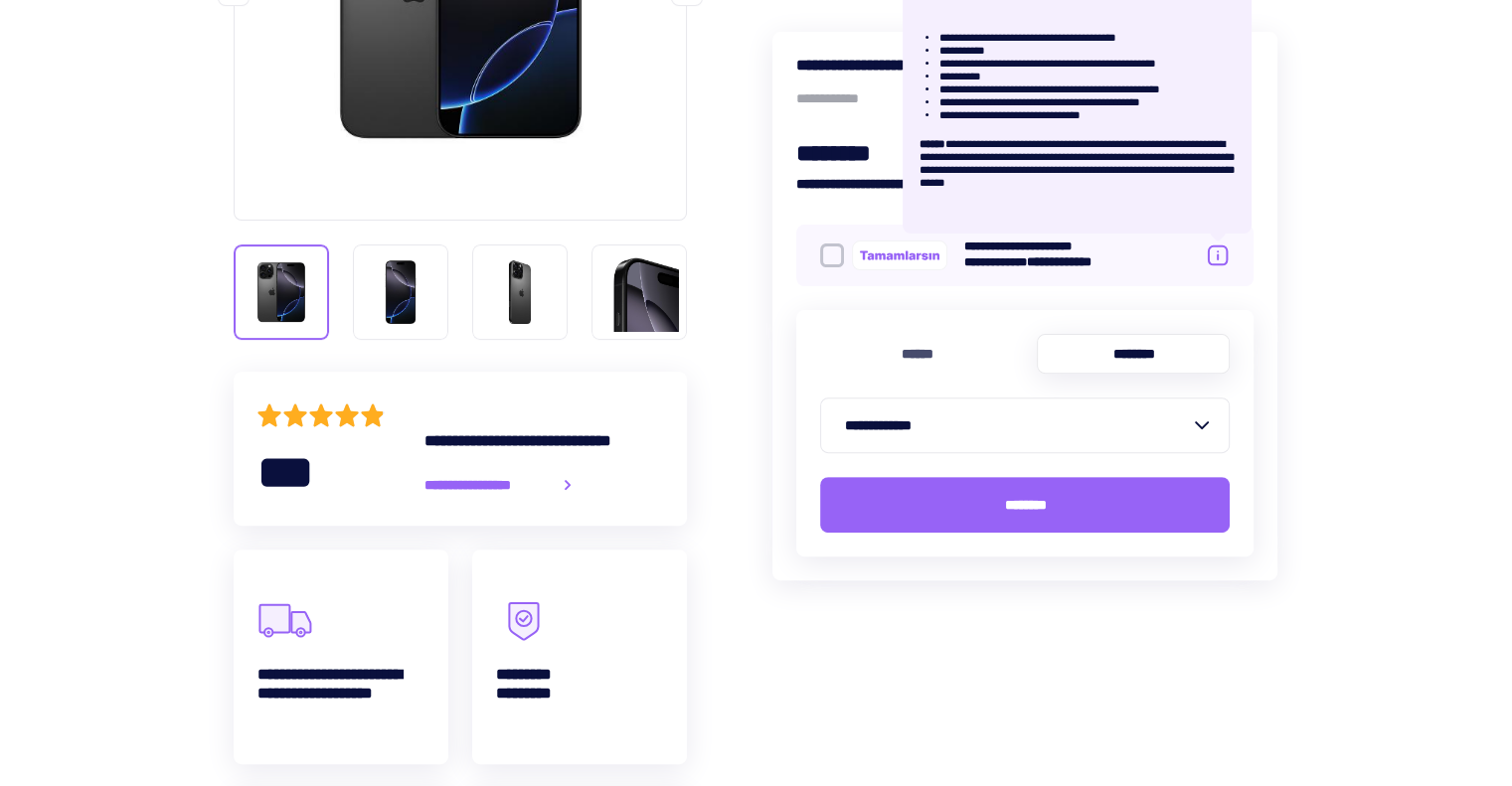 scroll, scrollTop: 584, scrollLeft: 0, axis: vertical 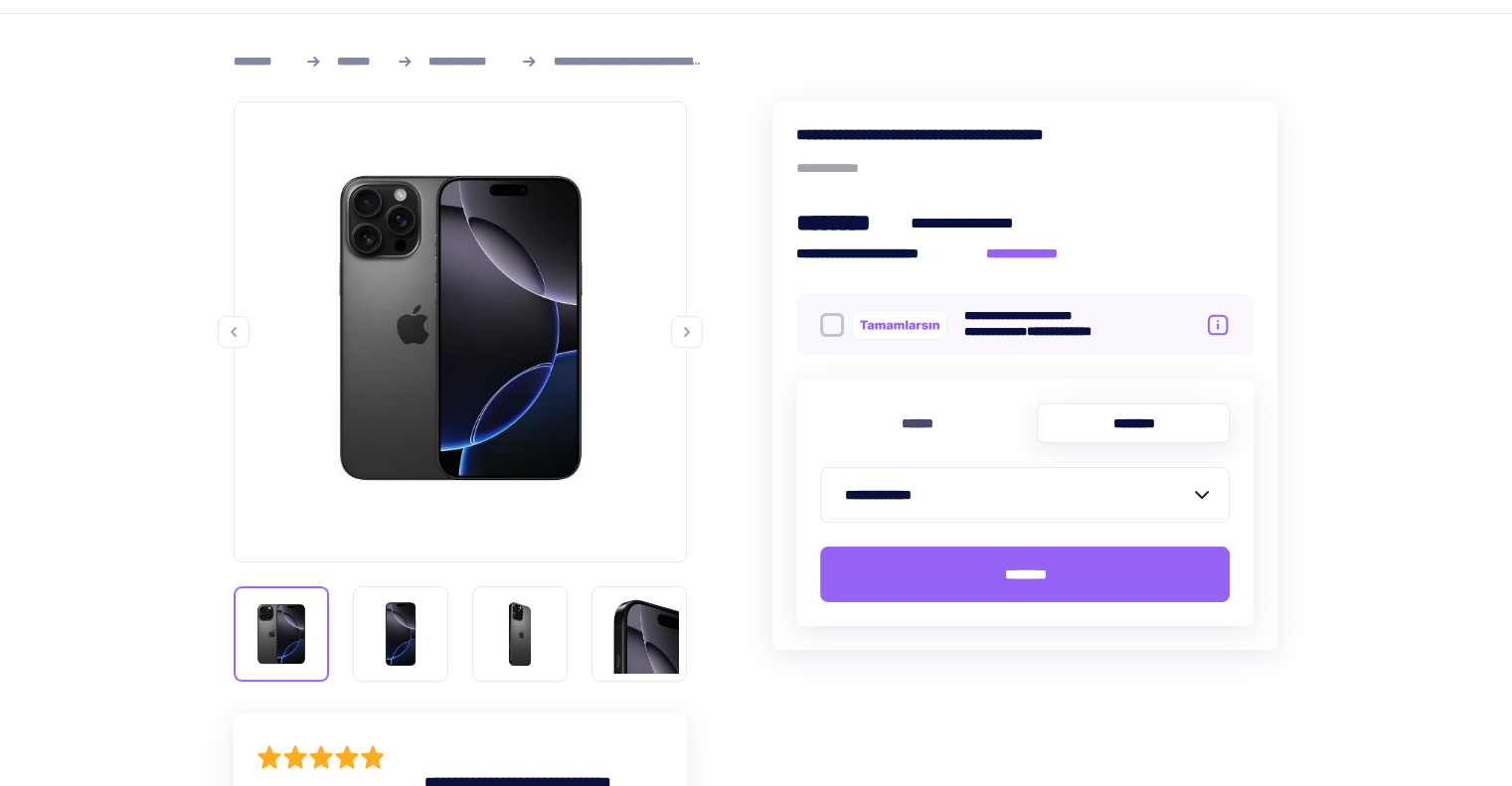 click 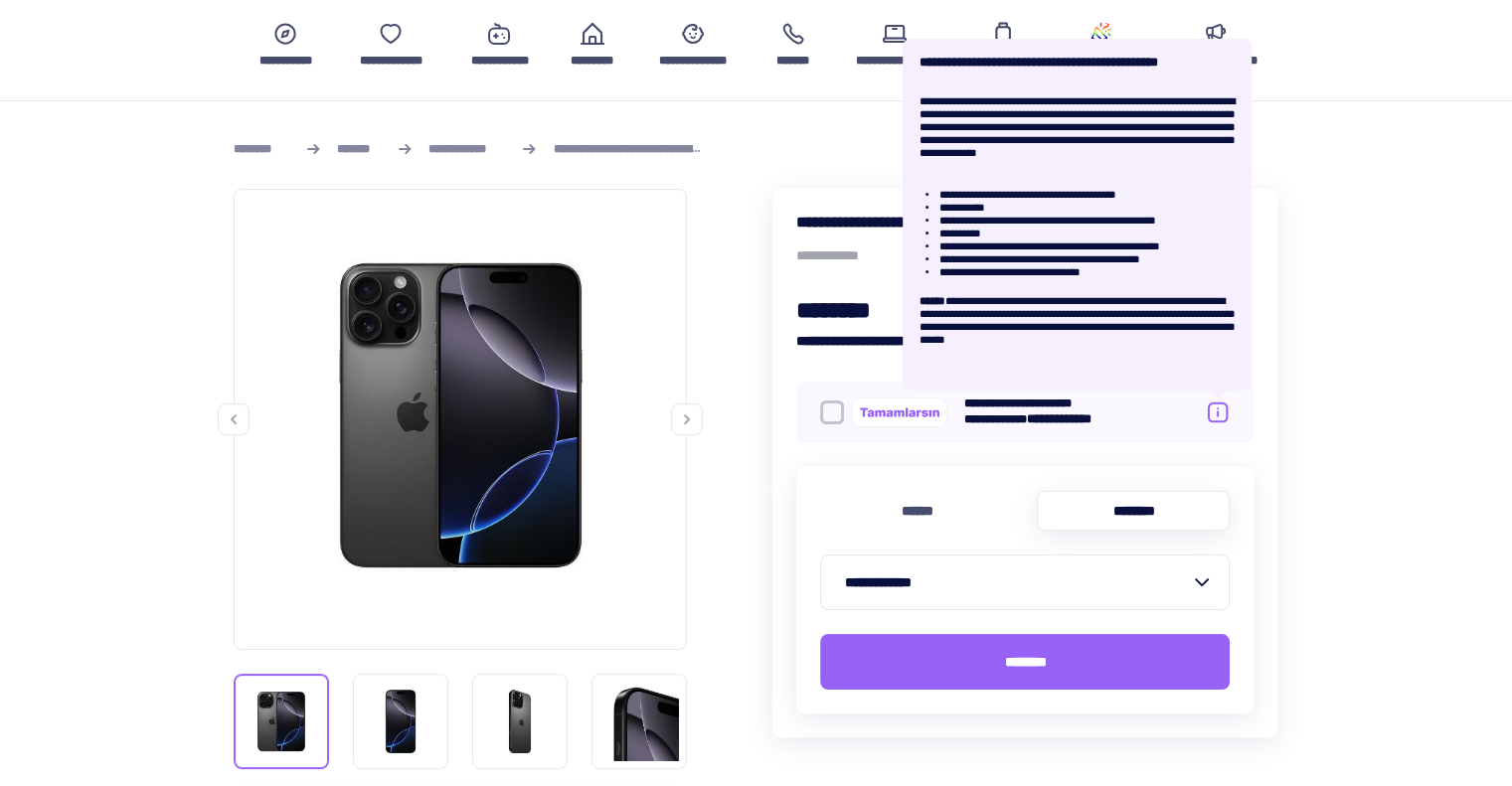 scroll, scrollTop: 159, scrollLeft: 0, axis: vertical 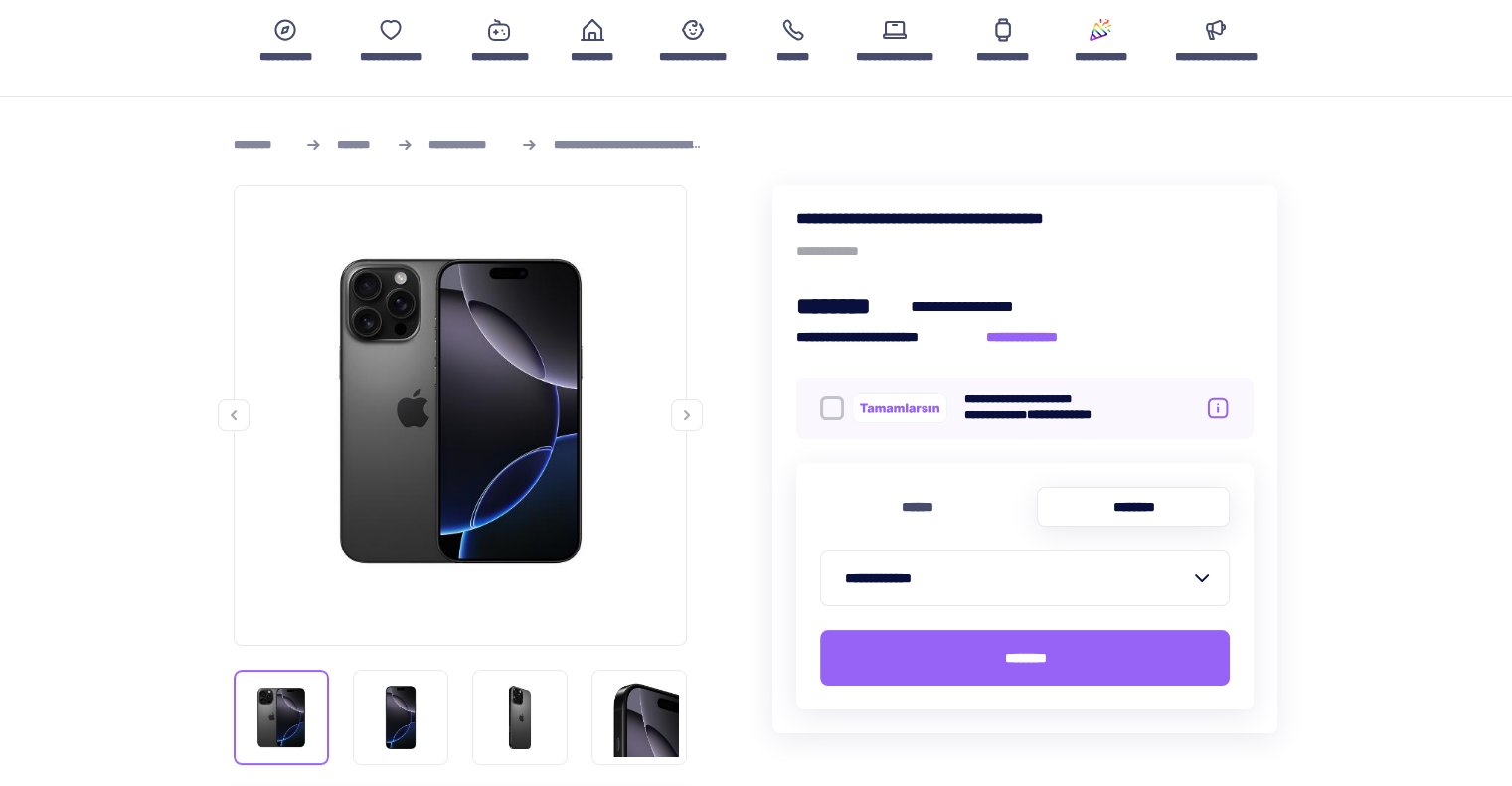 click on "**********" at bounding box center [1025, 218] 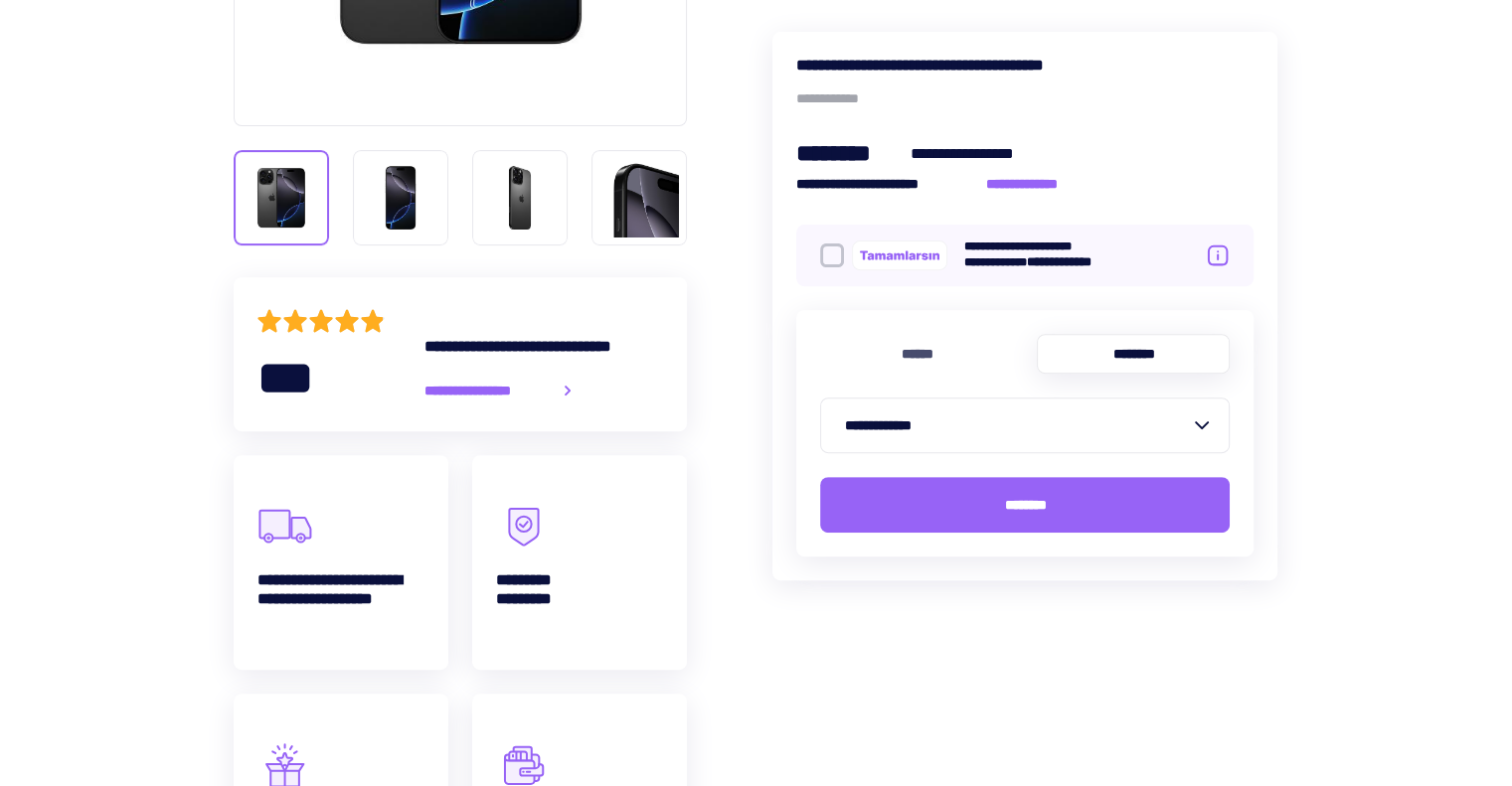 scroll, scrollTop: 689, scrollLeft: 0, axis: vertical 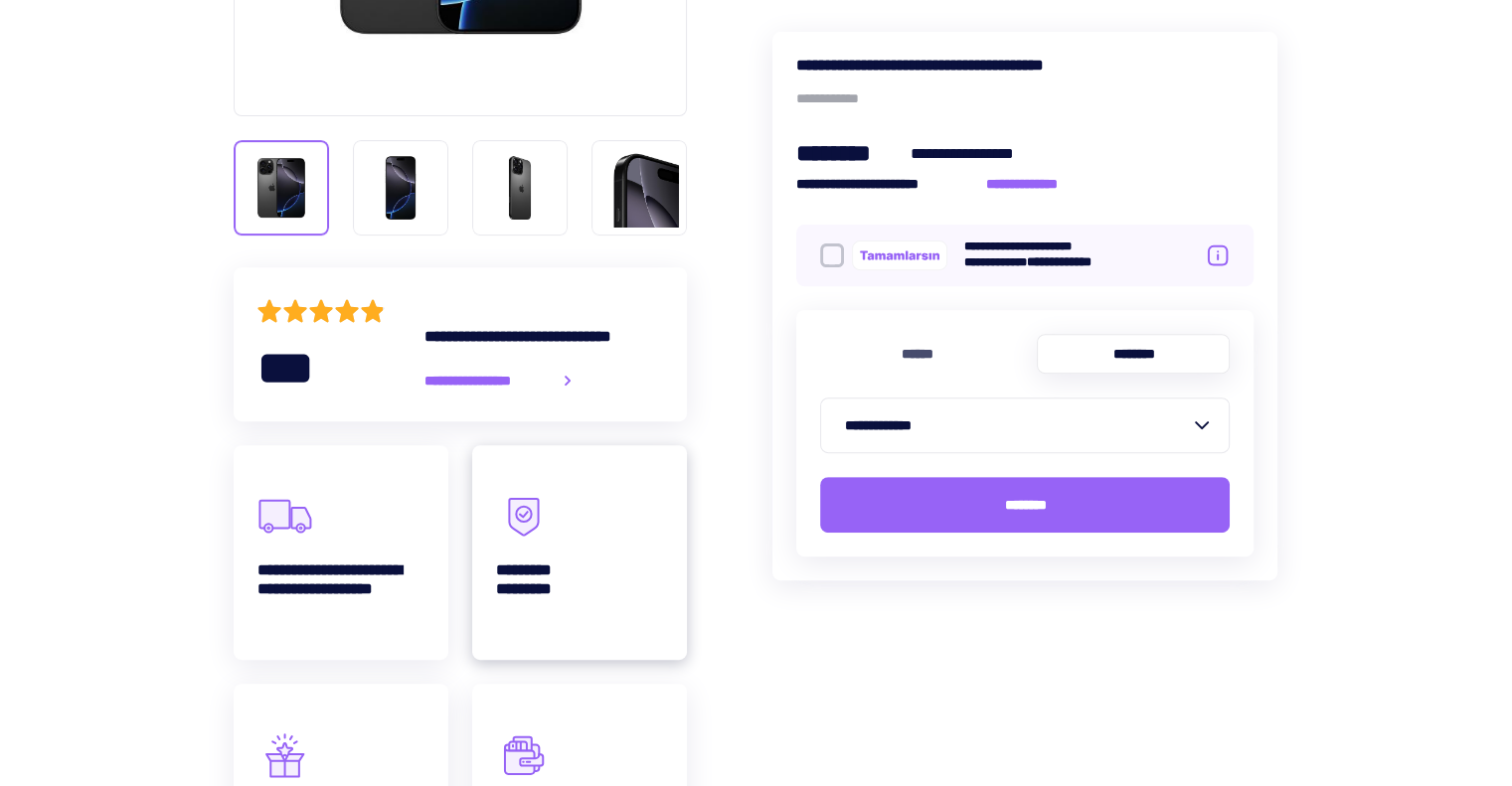 click on "********* *********" at bounding box center (580, 552) 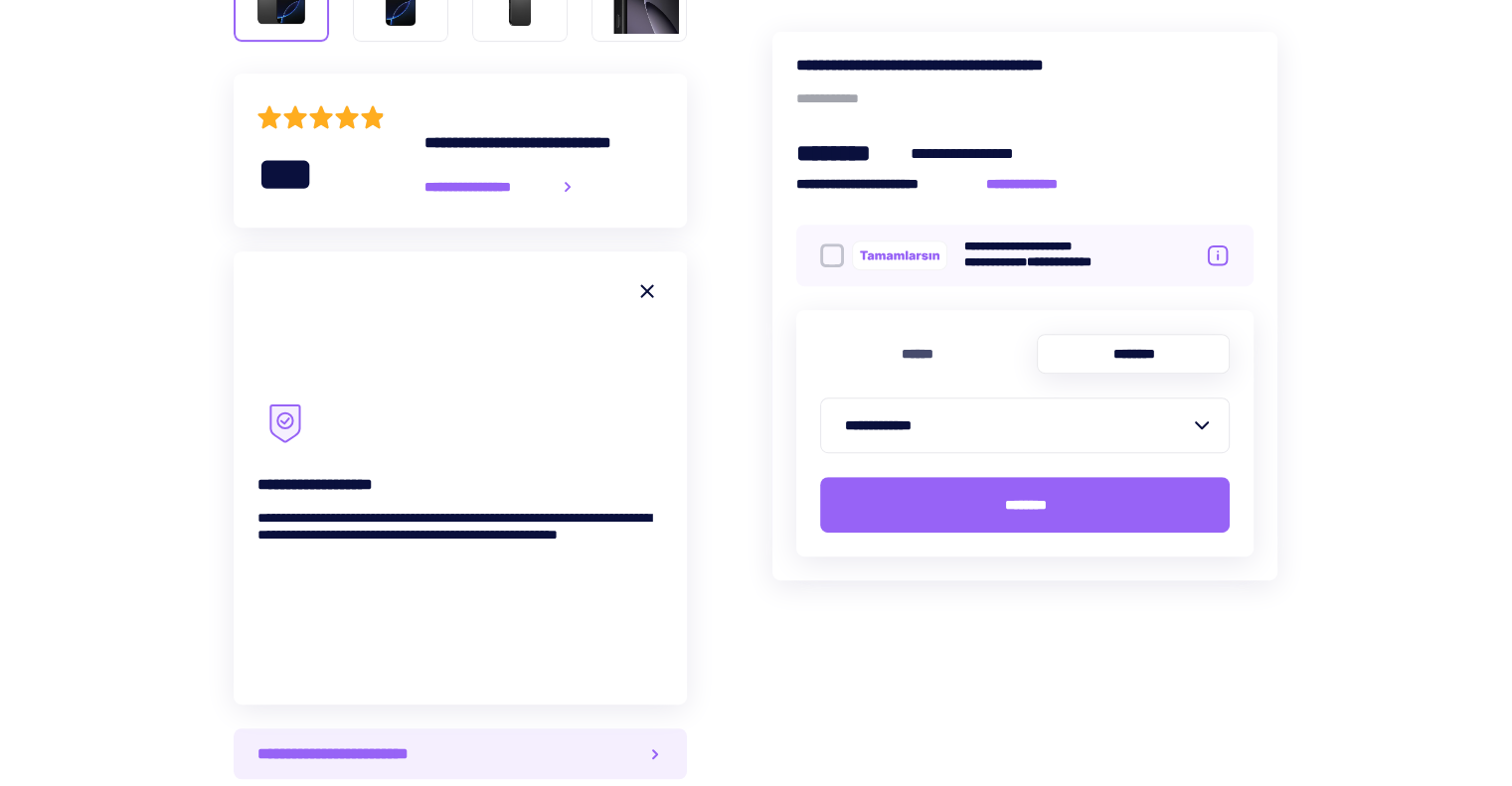 scroll, scrollTop: 898, scrollLeft: 0, axis: vertical 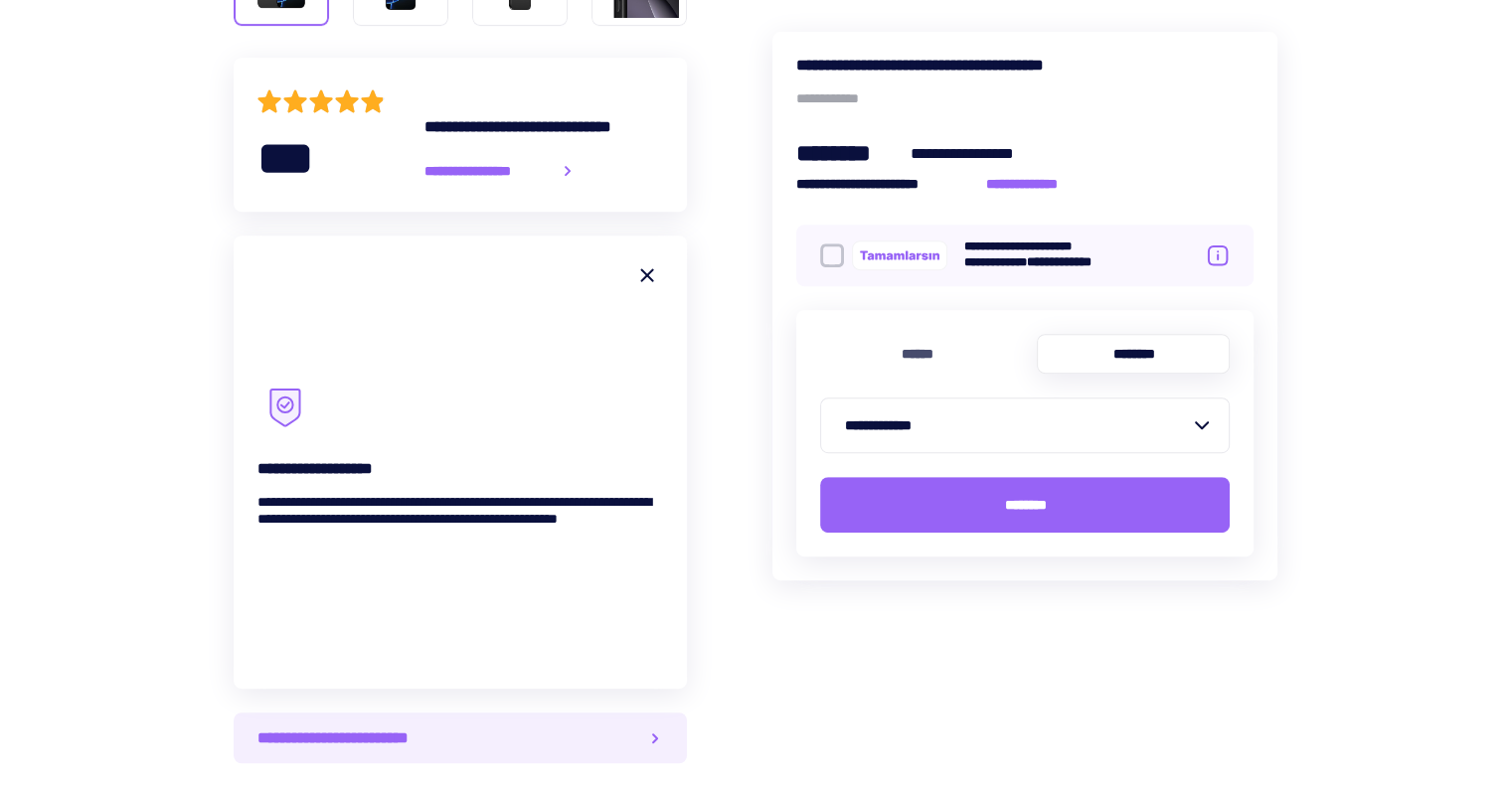 click on "**********" at bounding box center [460, 519] 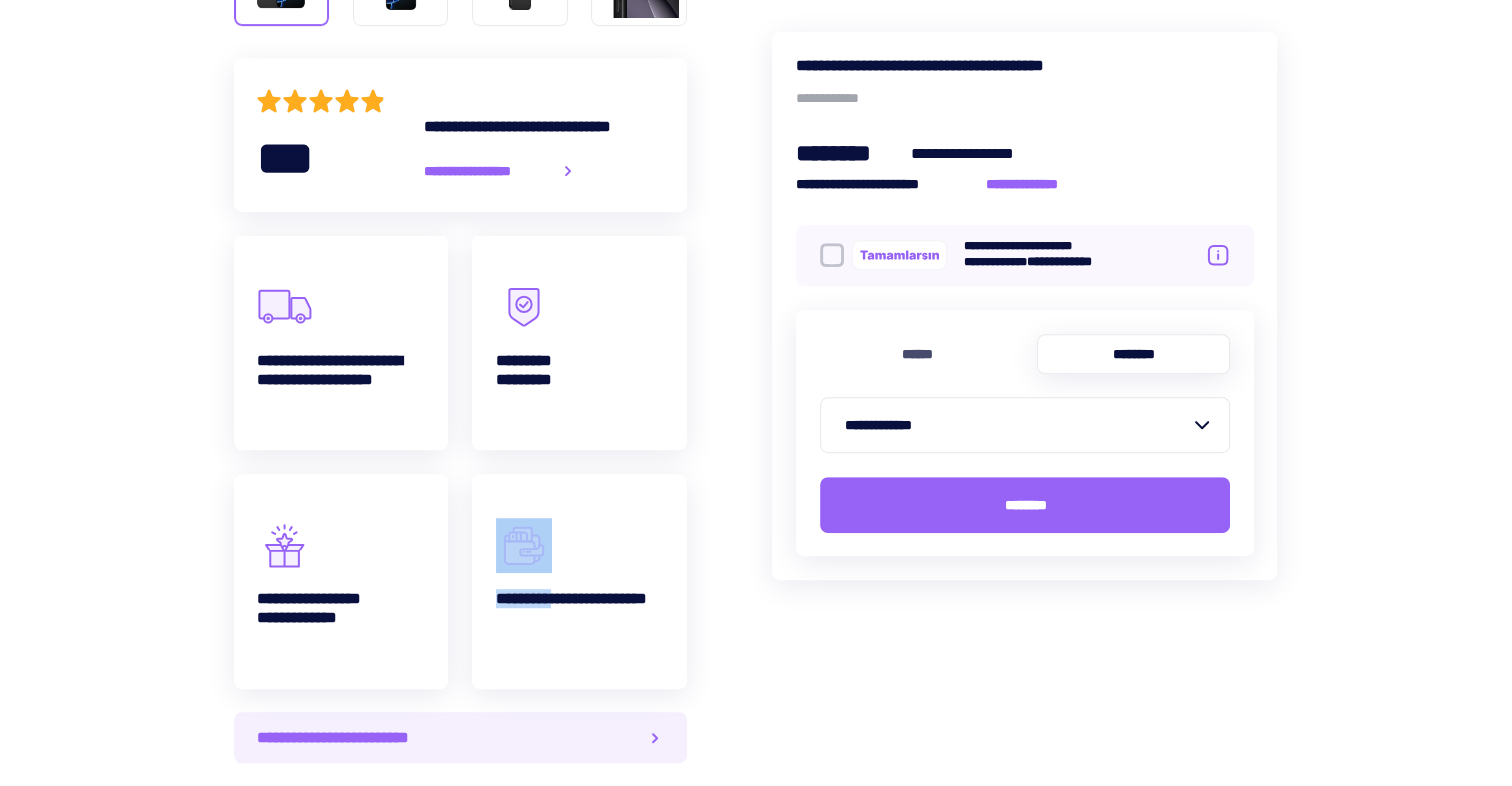 click on "**********" at bounding box center [580, 581] 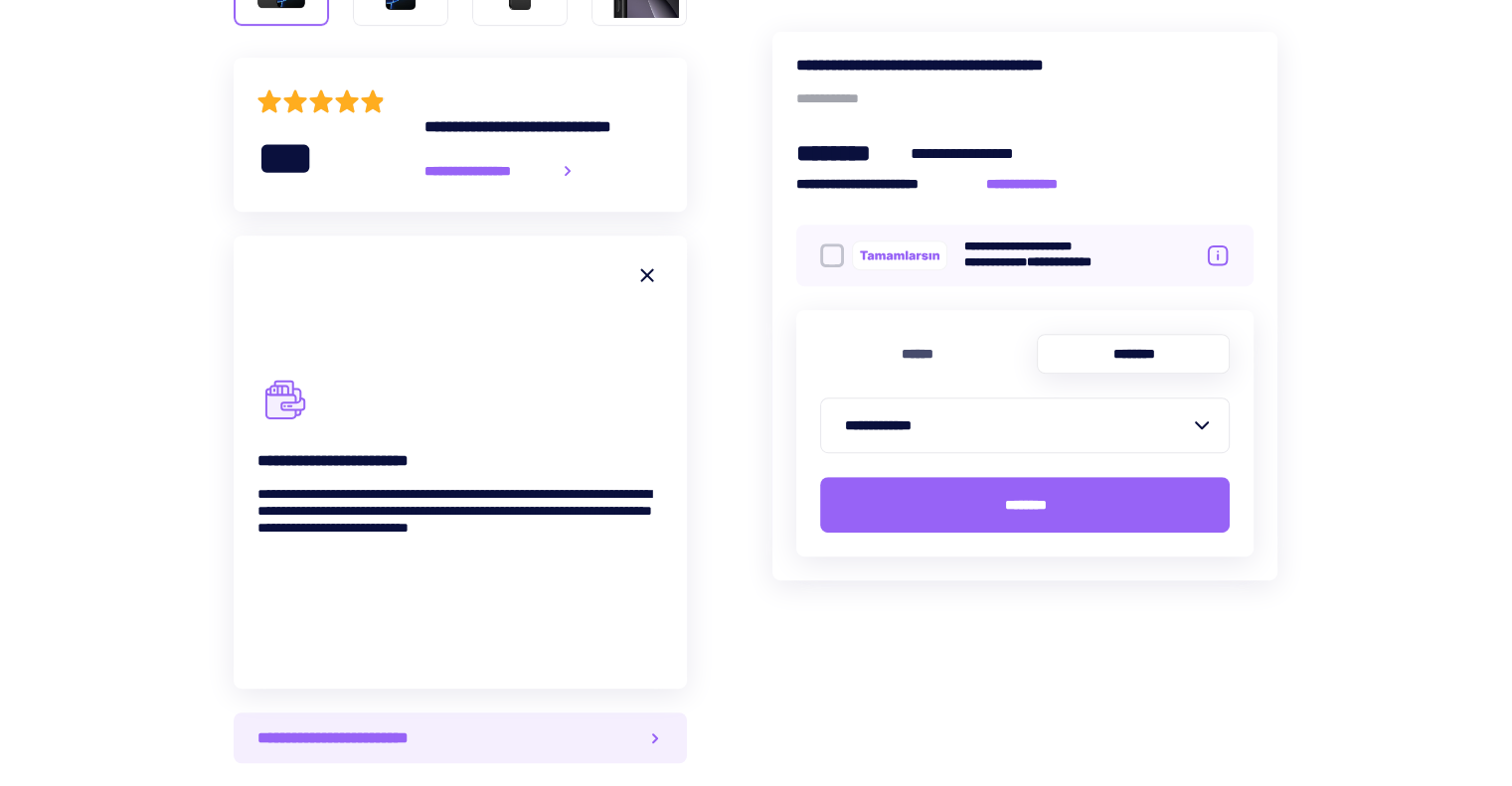 click on "**********" at bounding box center (460, 462) 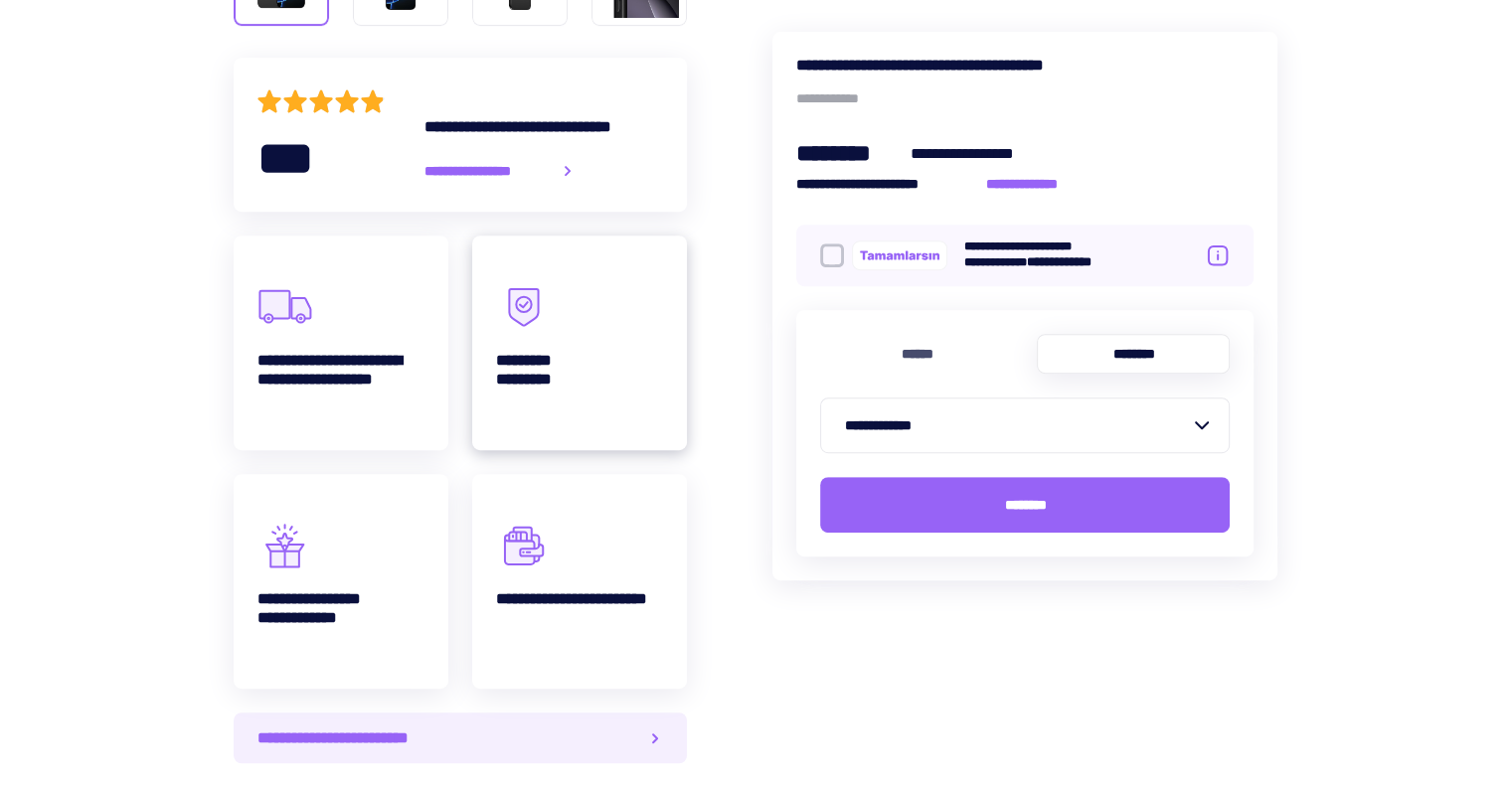 click on "********* *********" at bounding box center (580, 343) 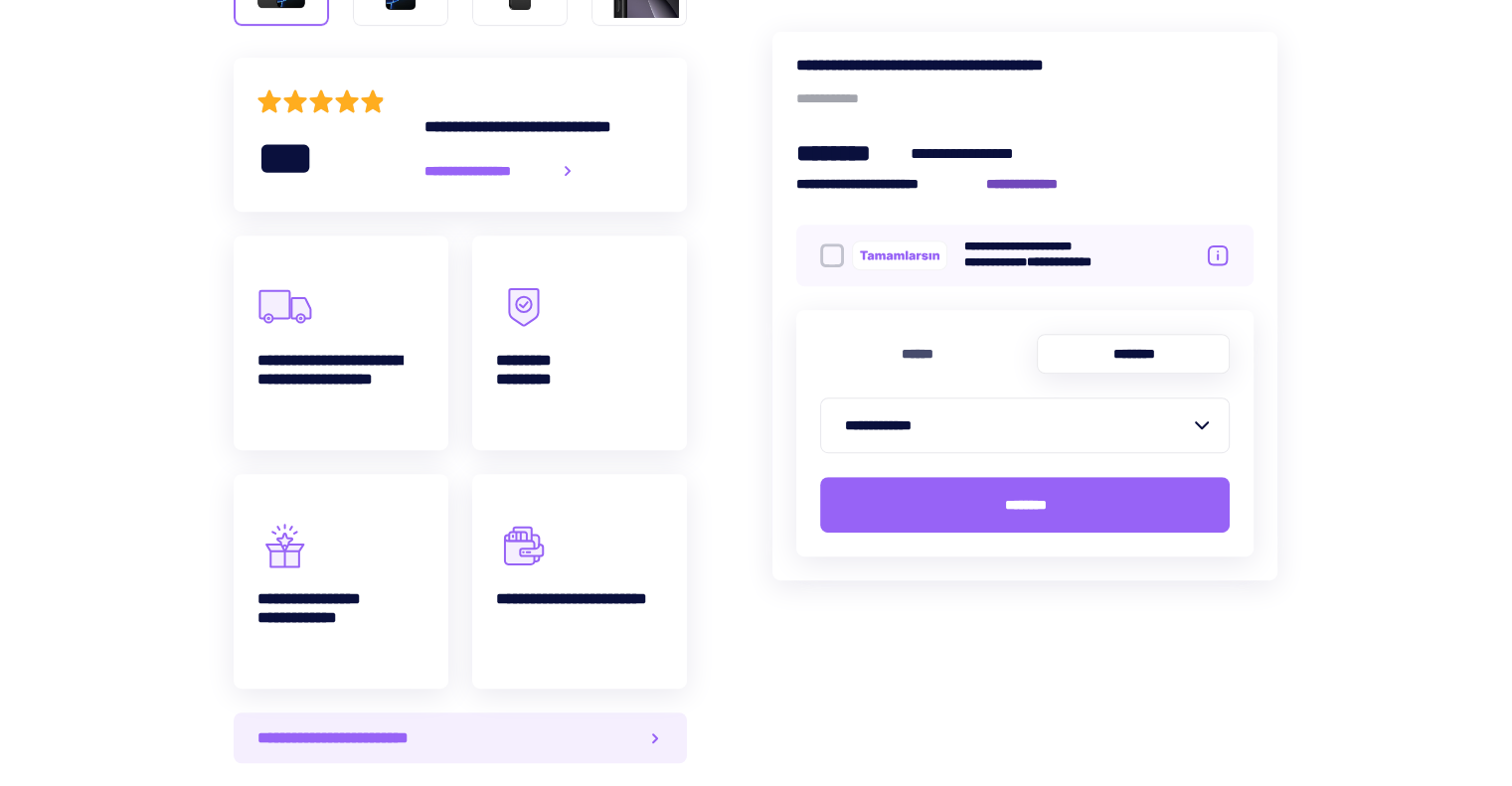 click on "**********" at bounding box center (1033, 184) 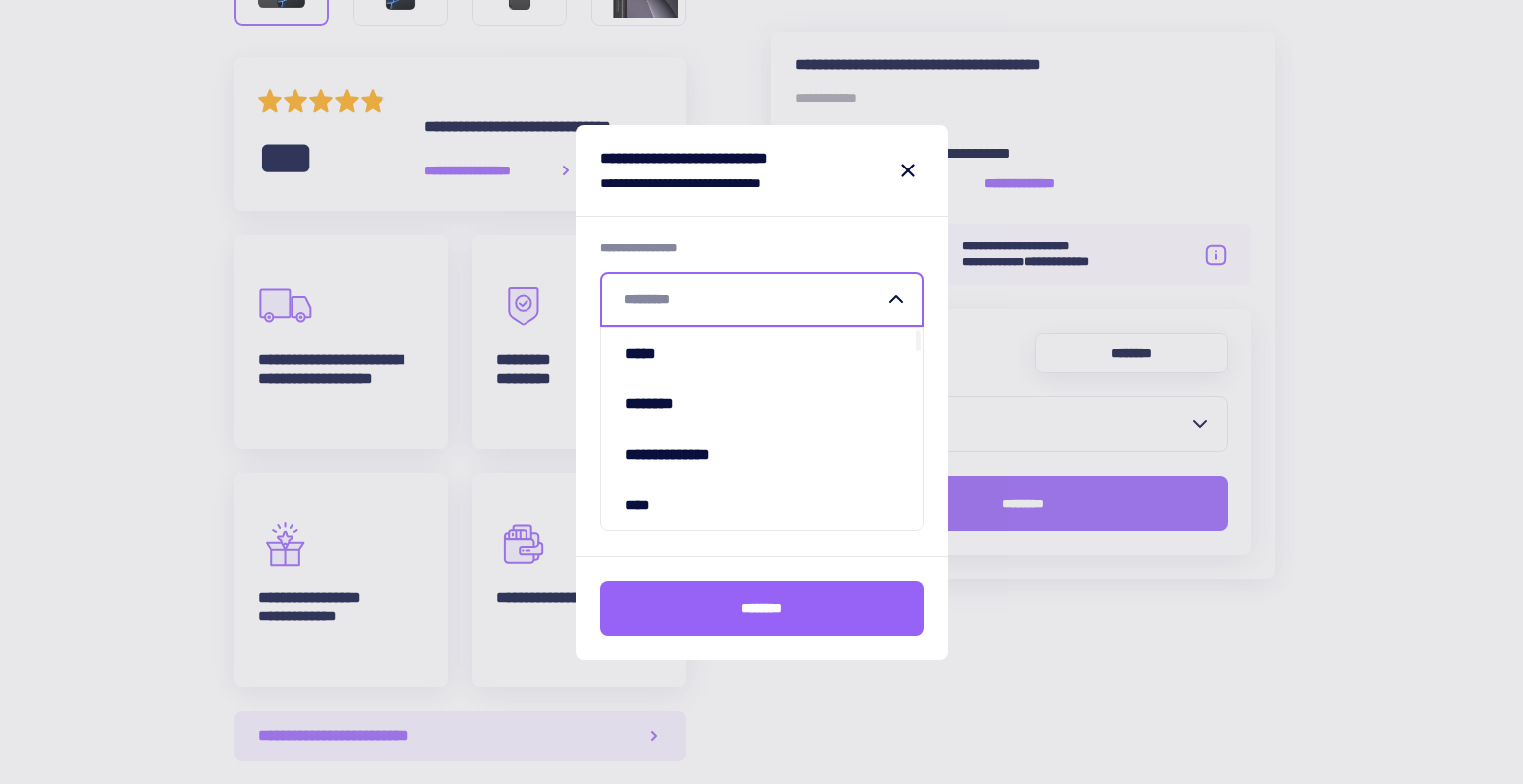 click at bounding box center [754, 299] 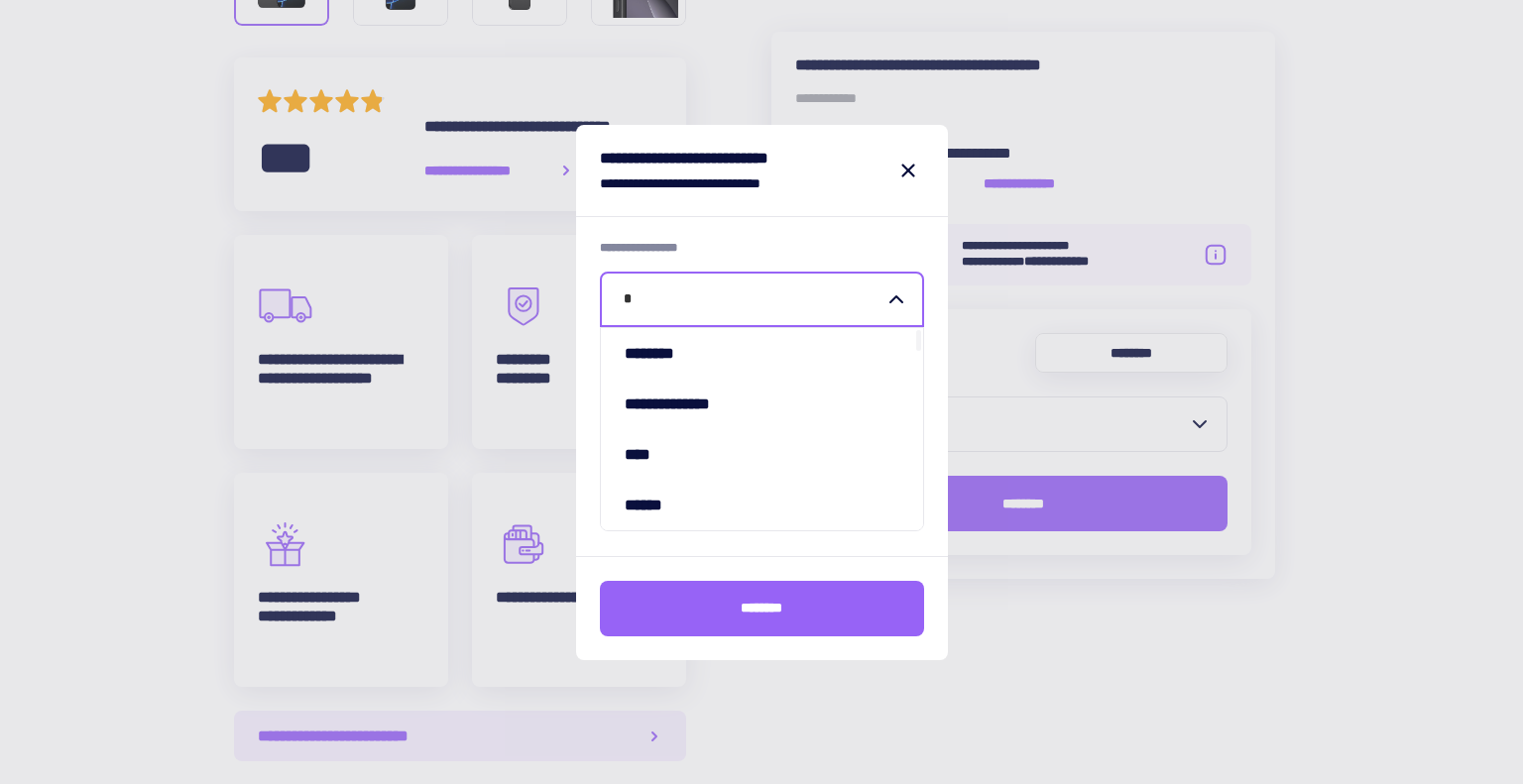 click on "*" at bounding box center (754, 299) 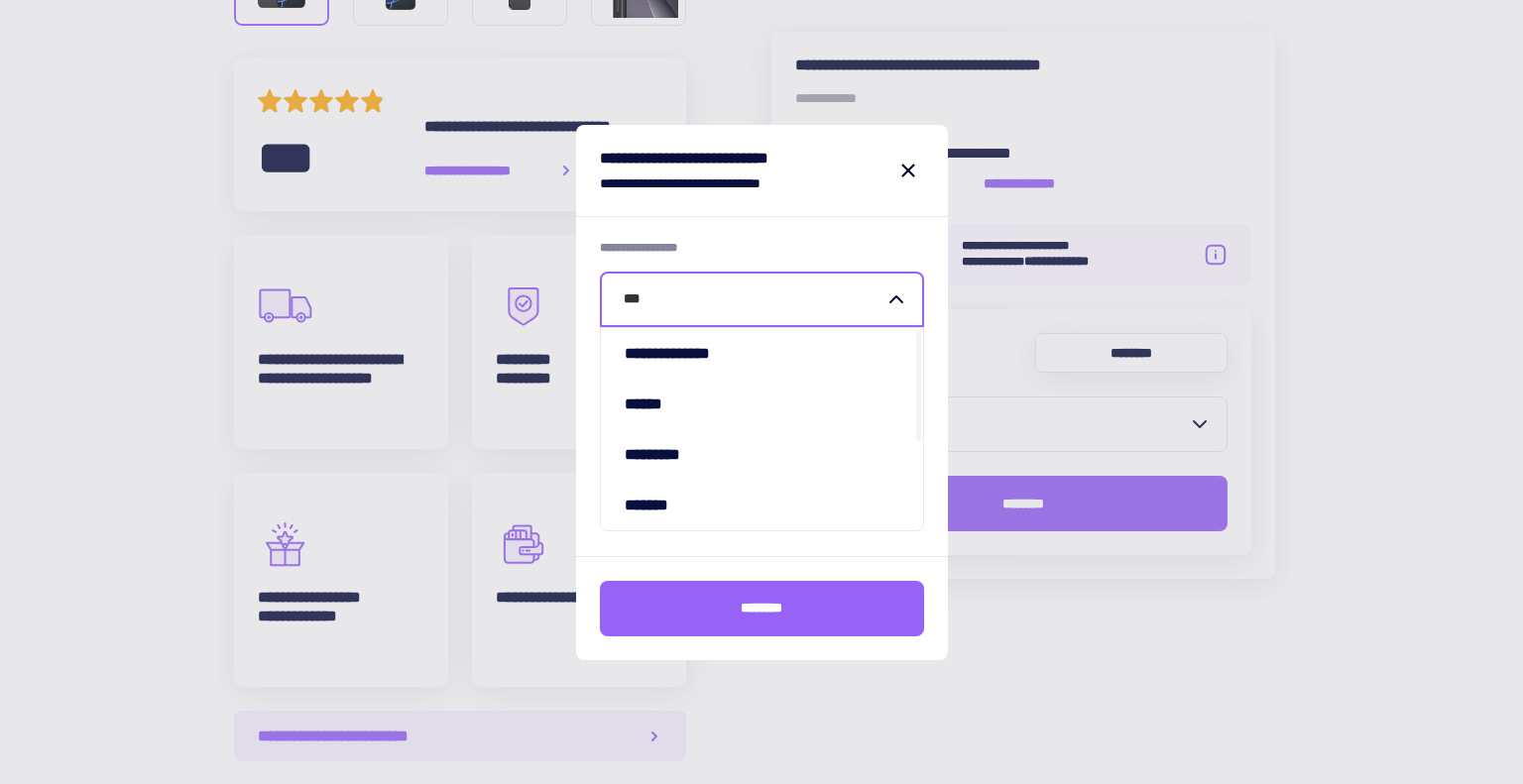 type on "****" 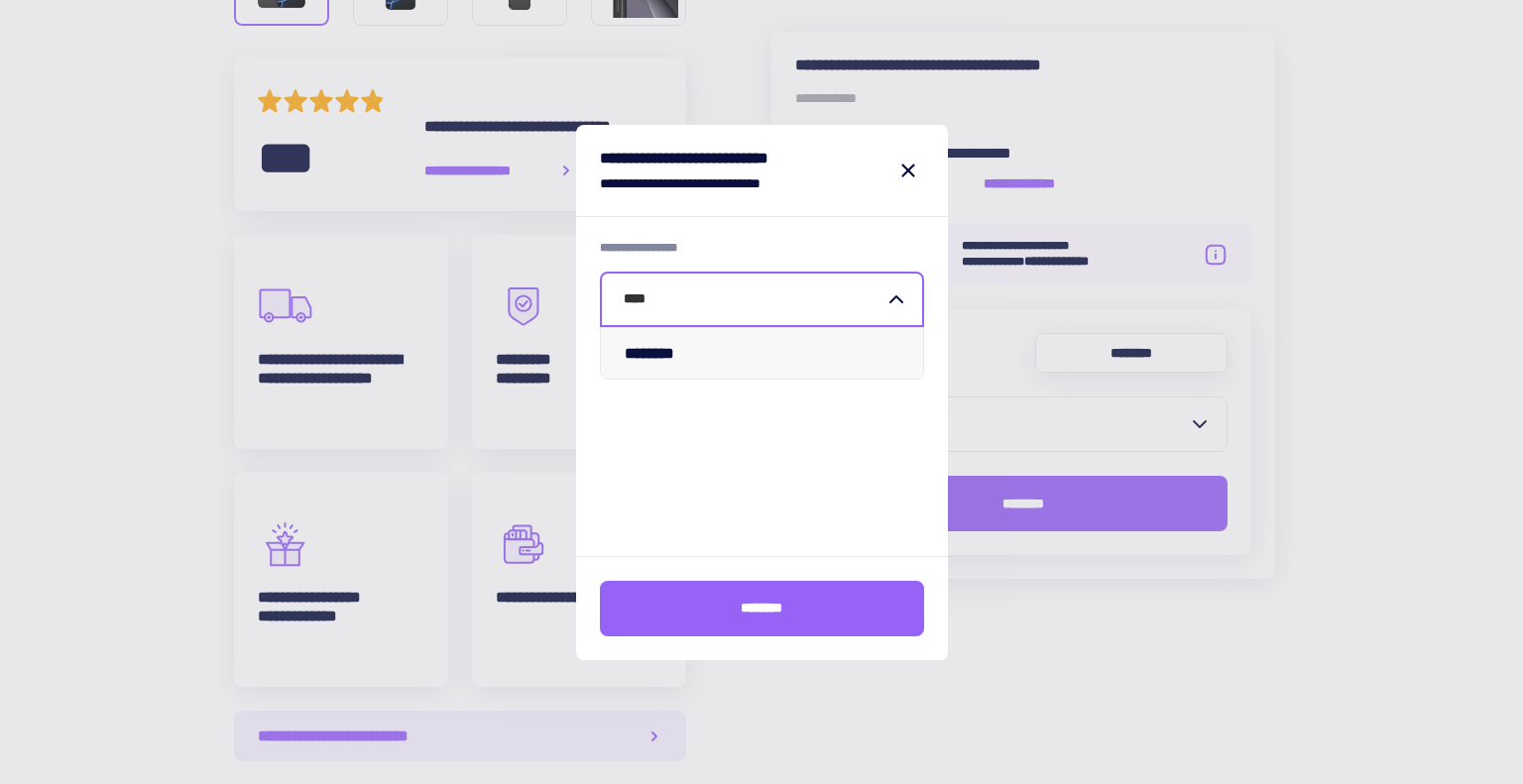 click on "********" at bounding box center [655, 353] 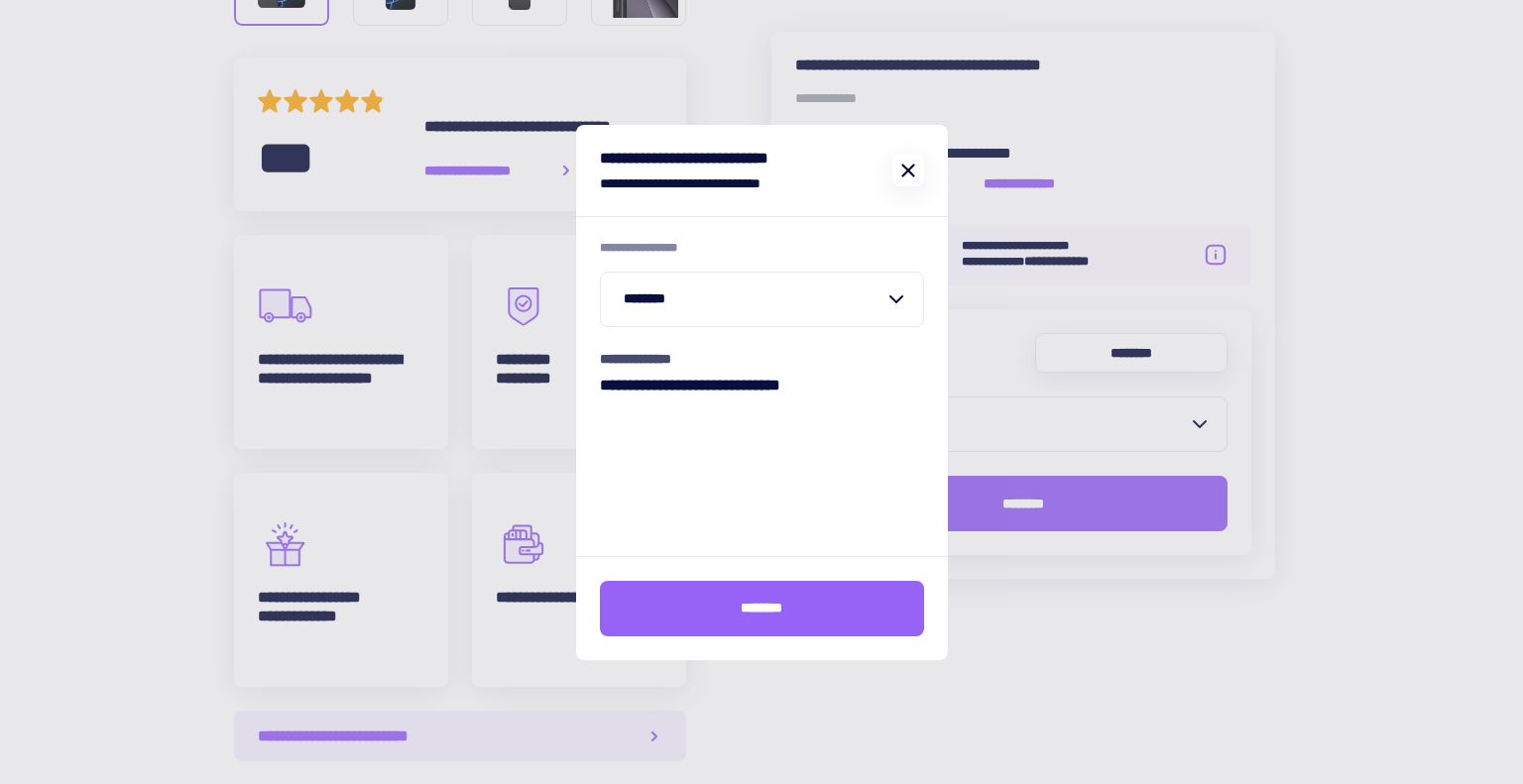 click 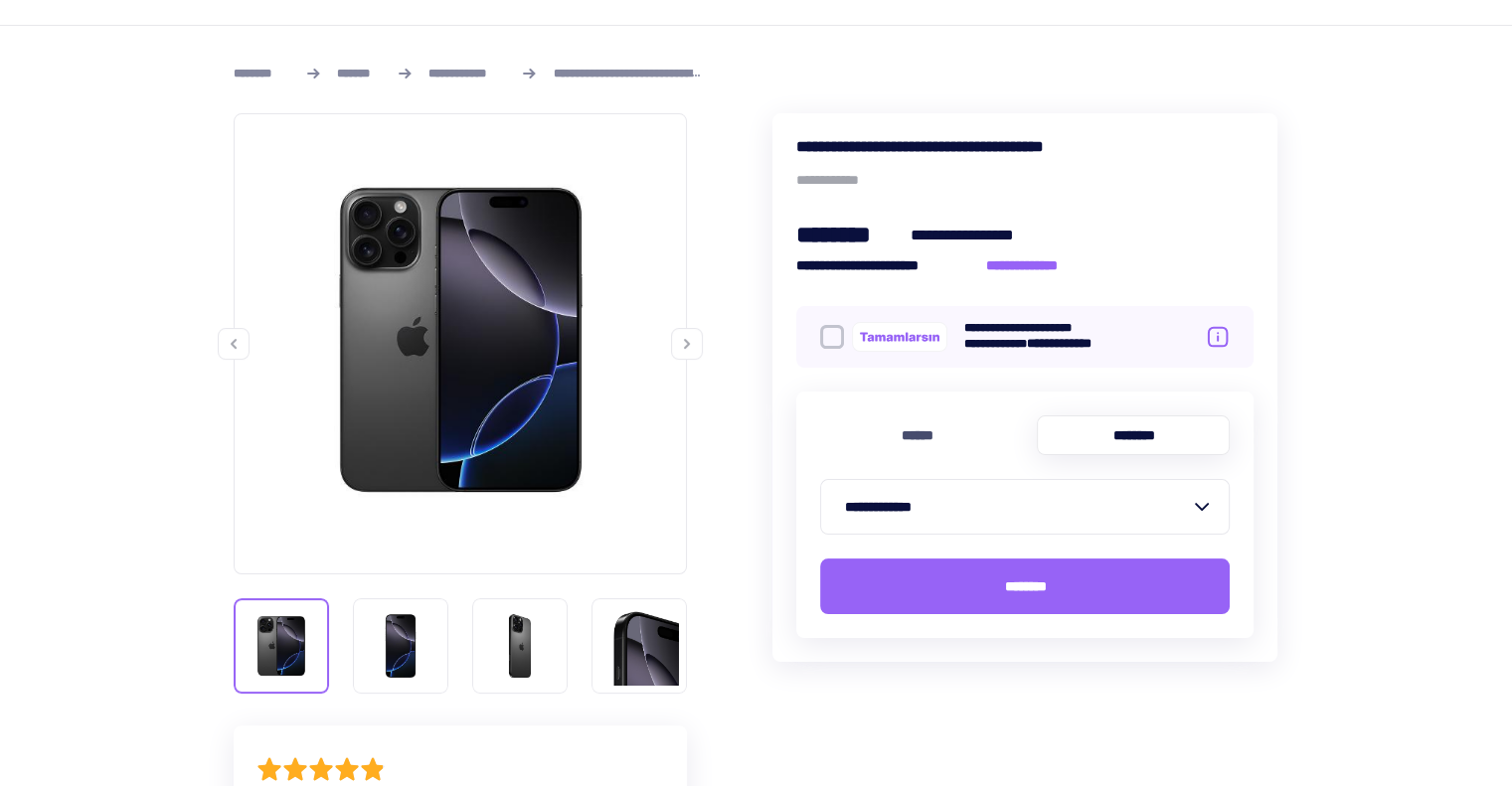 scroll, scrollTop: 268, scrollLeft: 0, axis: vertical 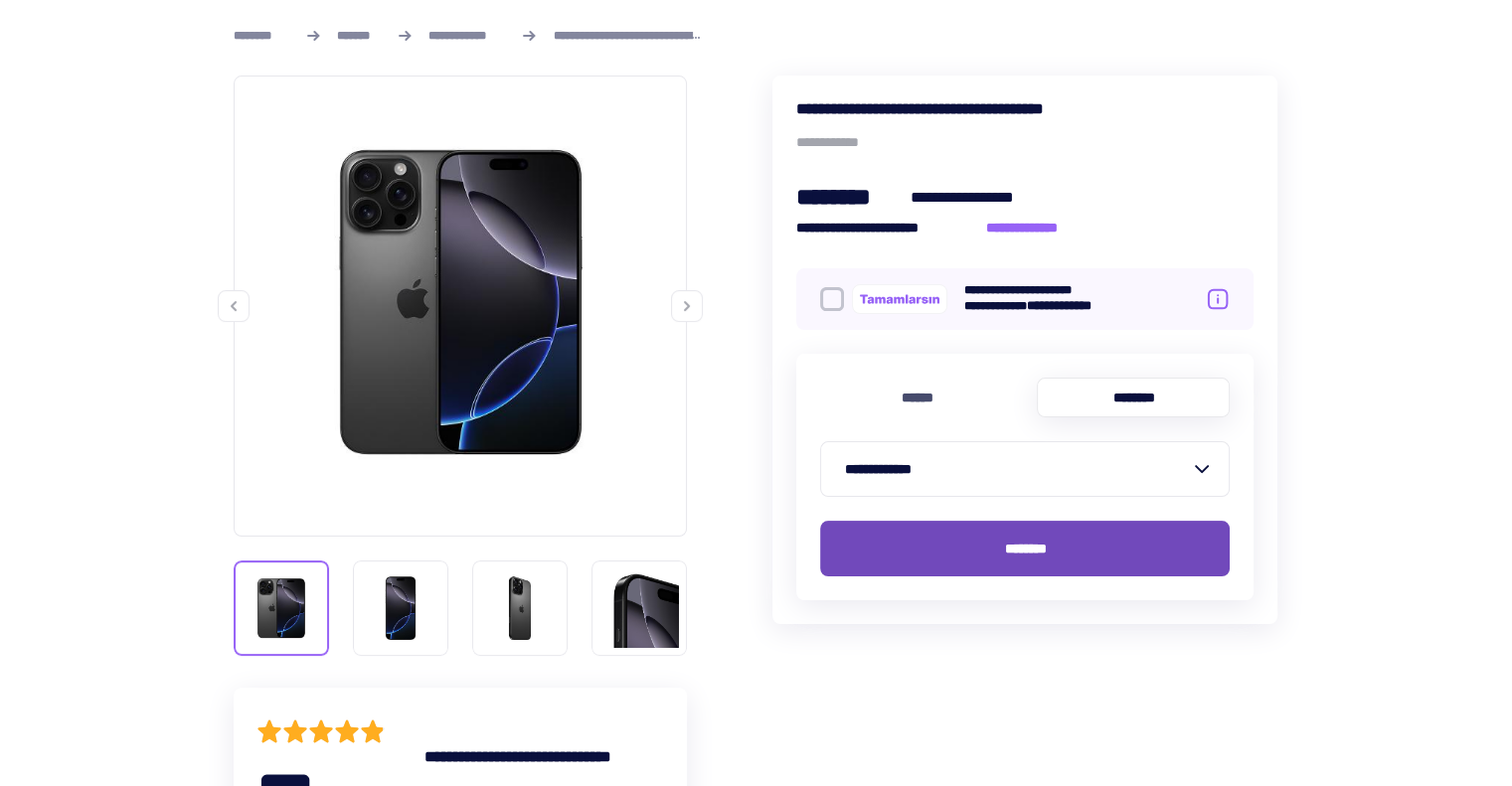 click on "********" at bounding box center [1025, 549] 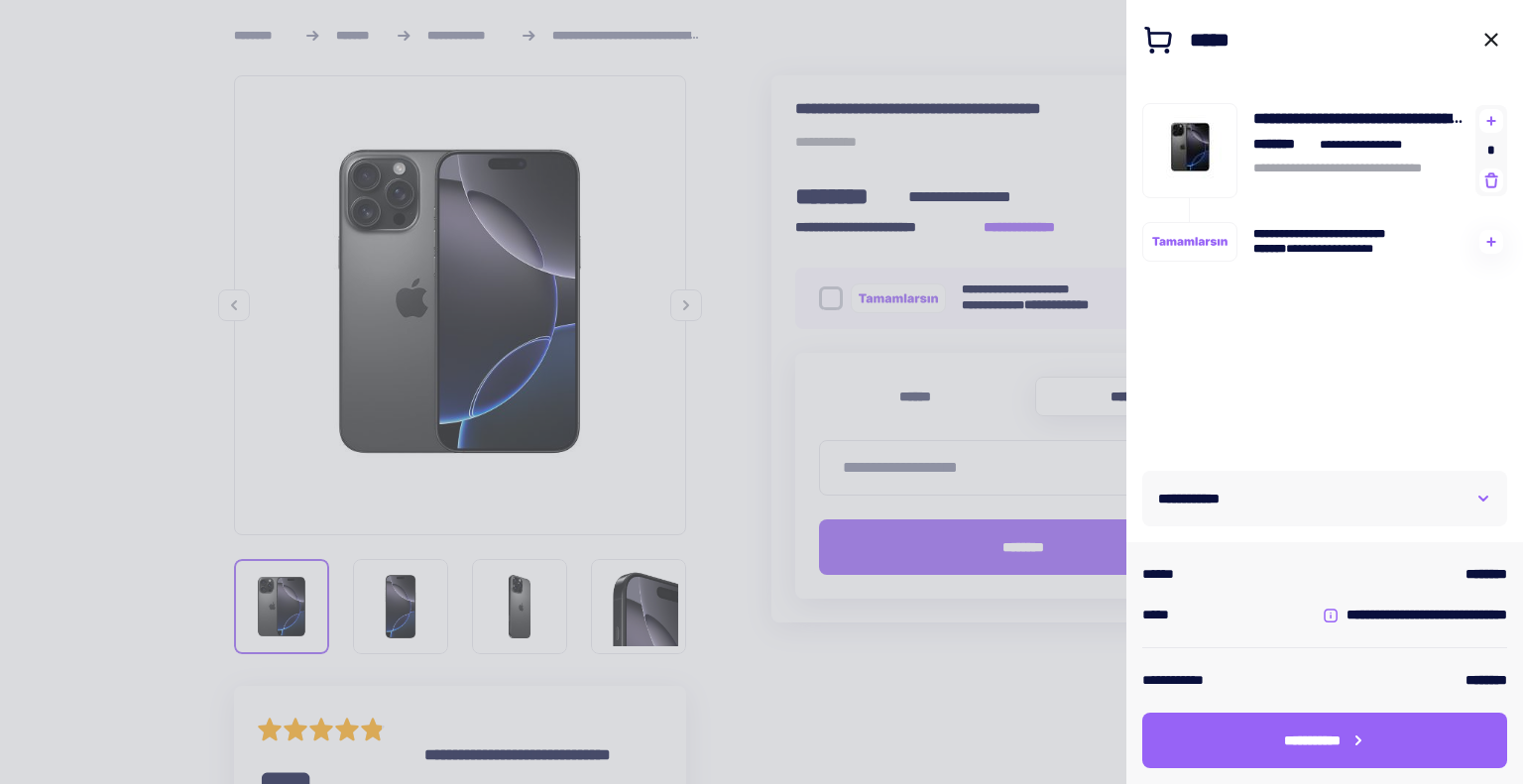 click at bounding box center [762, 392] 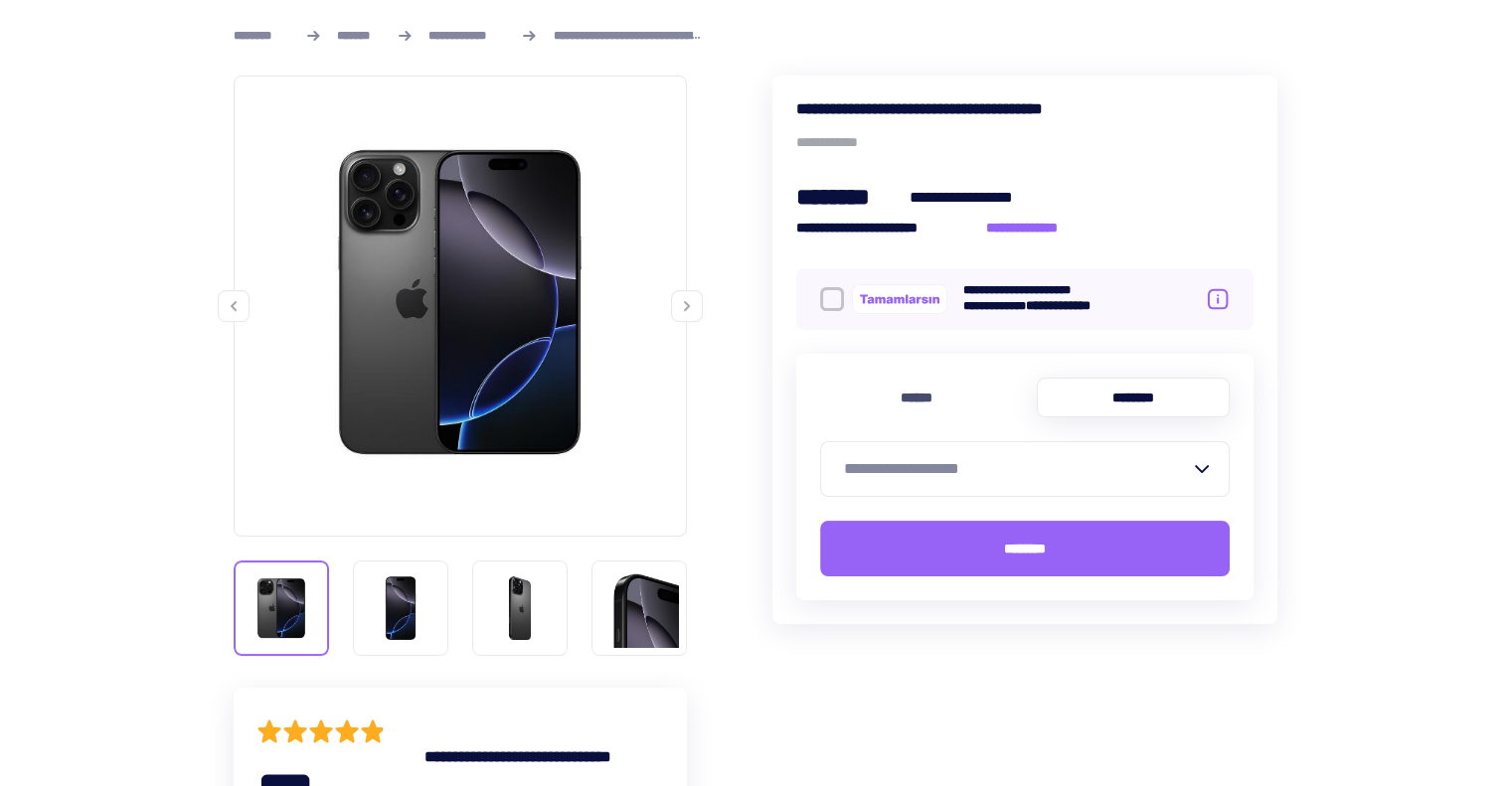 click on "**********" at bounding box center (756, 1323) 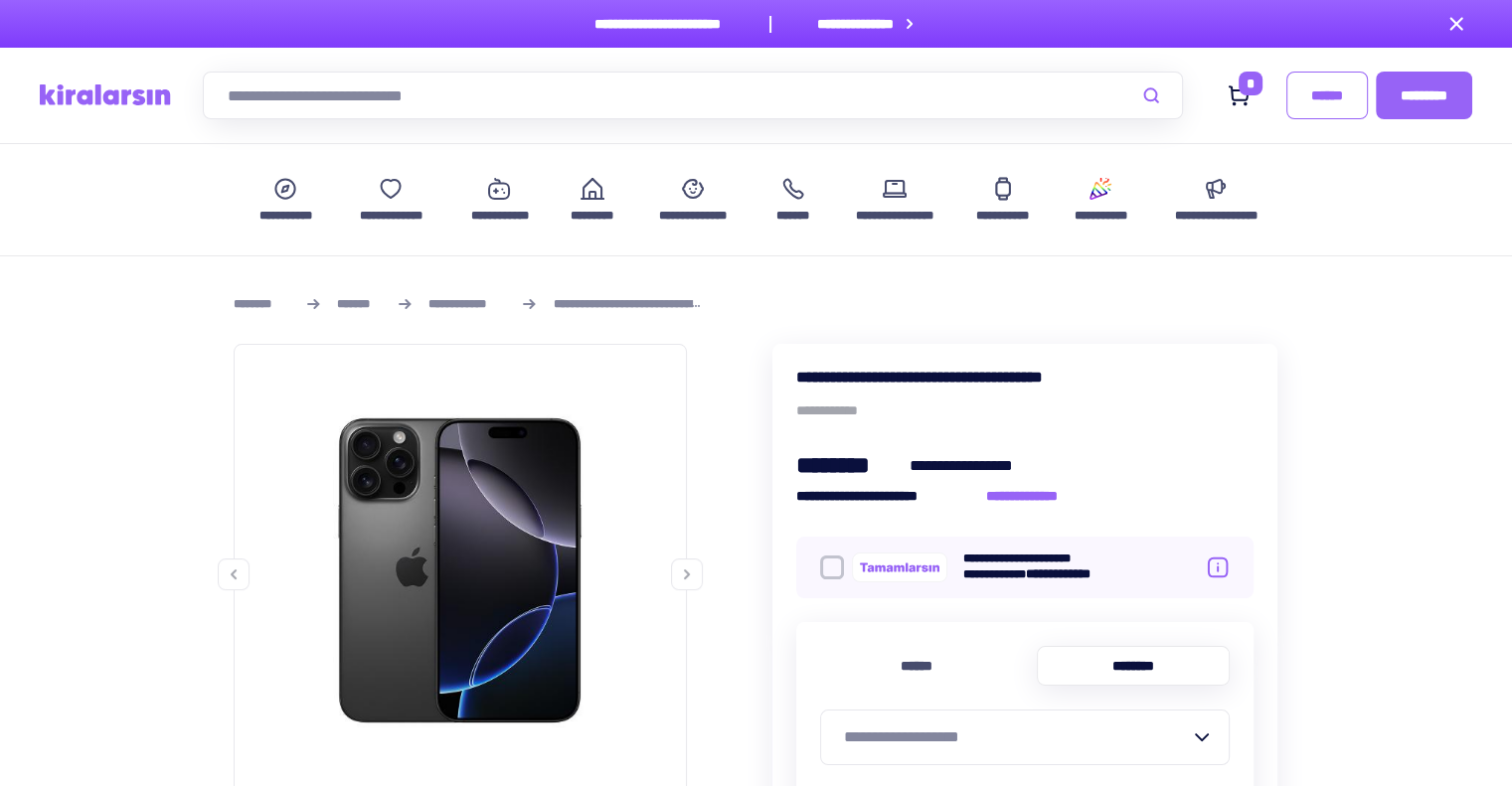 click at bounding box center (693, 95) 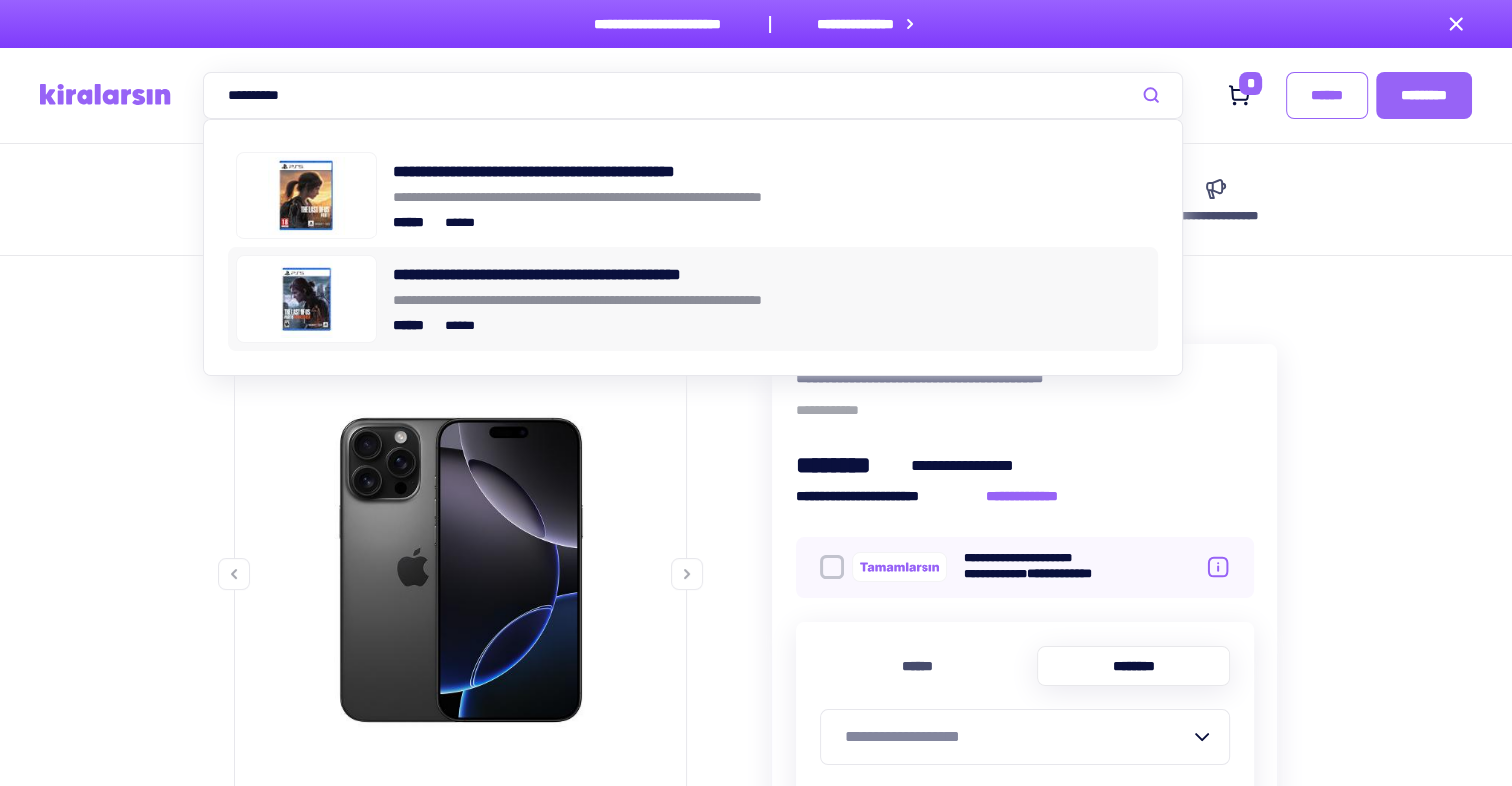 type on "**********" 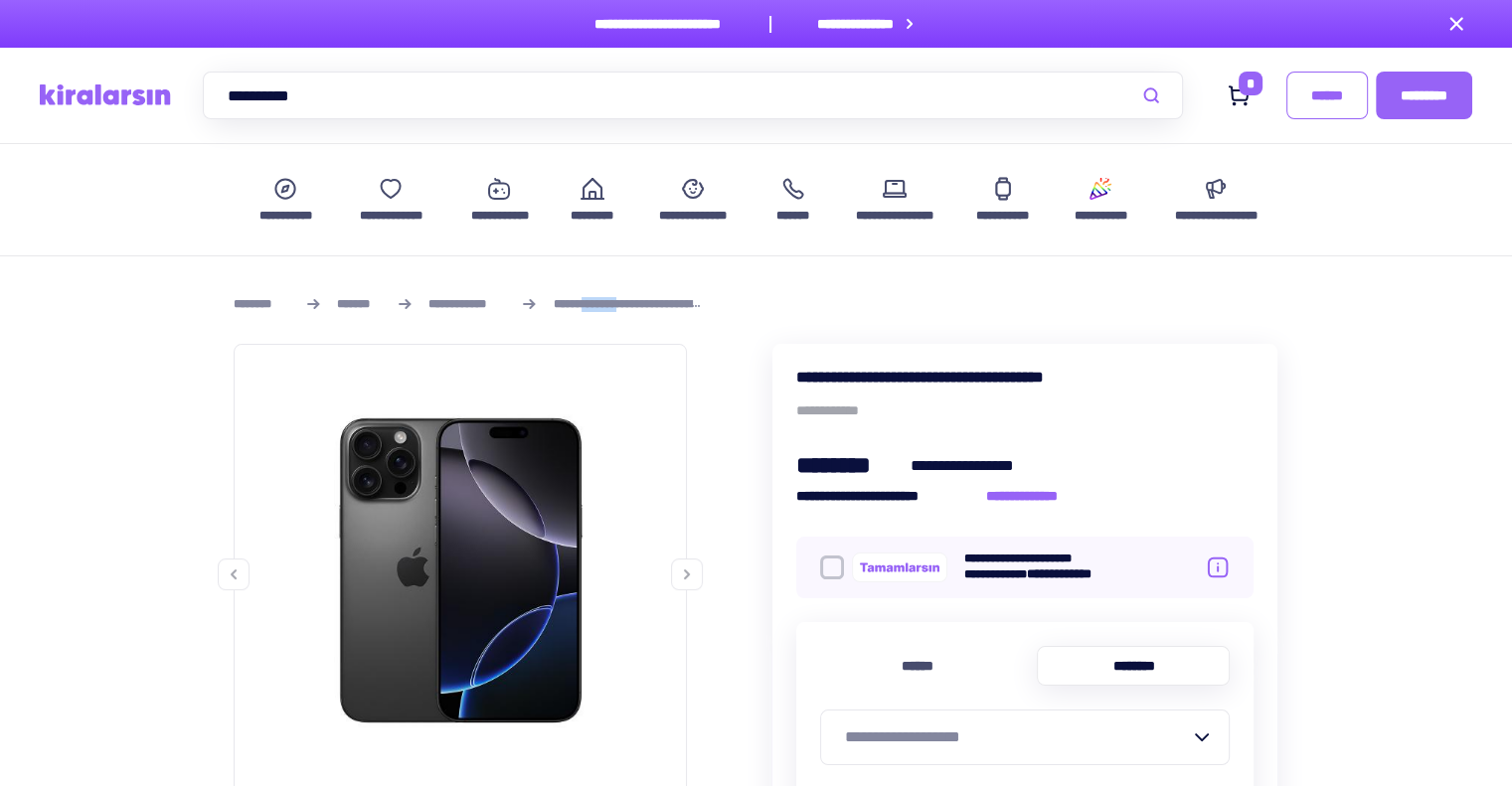click on "**********" at bounding box center [756, 1746] 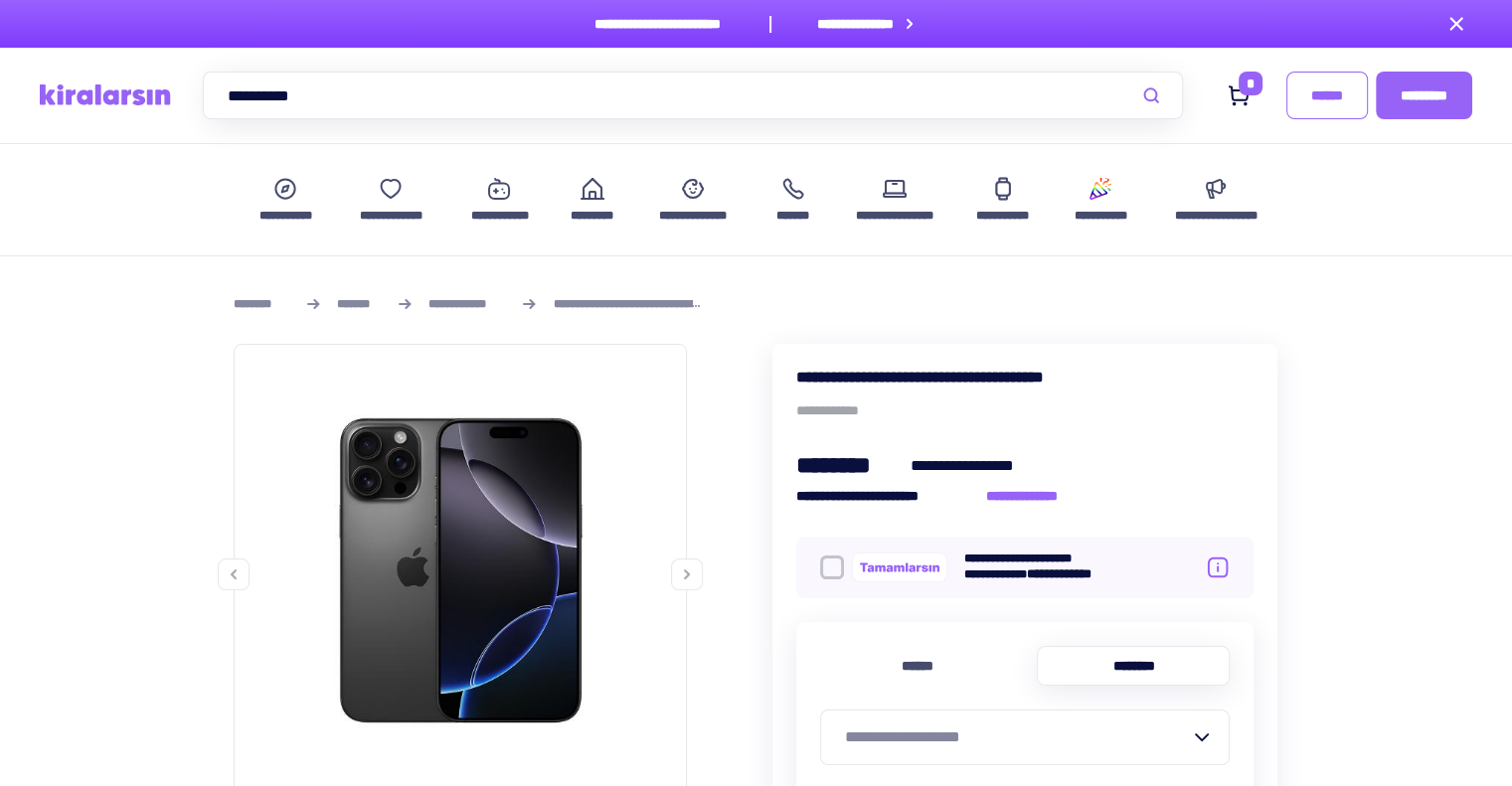 click on "**********" at bounding box center [693, 95] 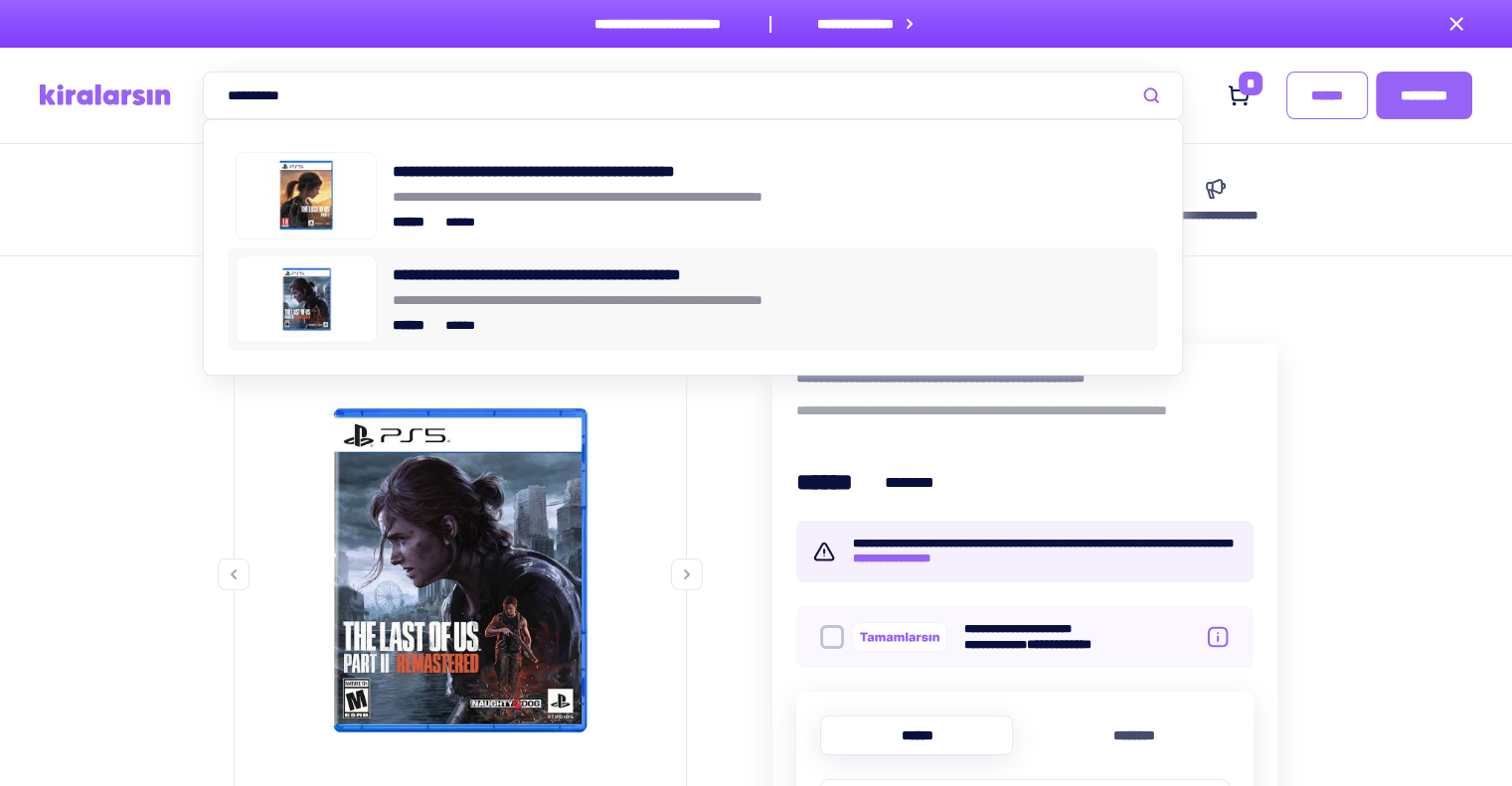 click on "**********" at bounding box center [756, 1387] 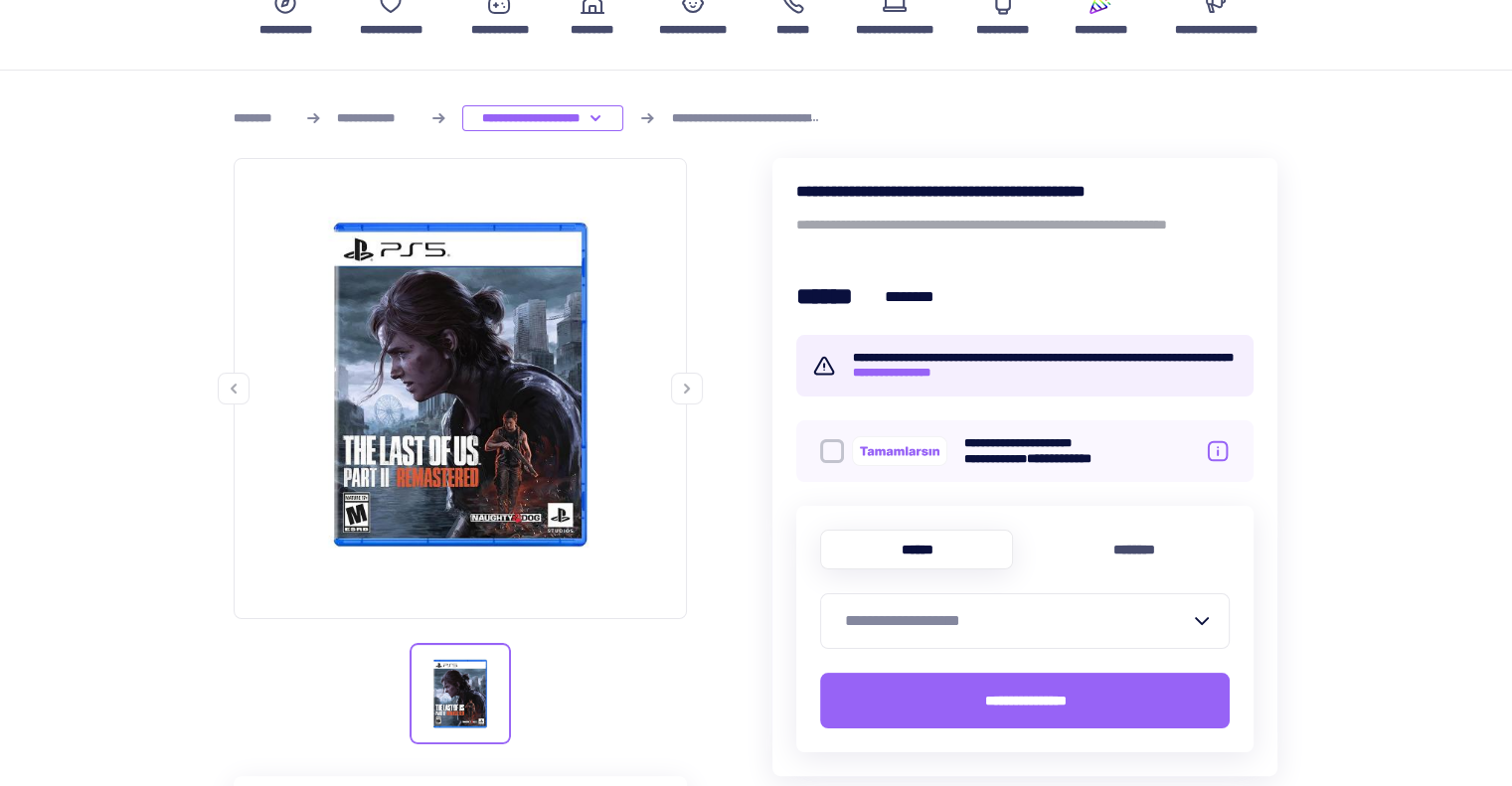 scroll, scrollTop: 201, scrollLeft: 0, axis: vertical 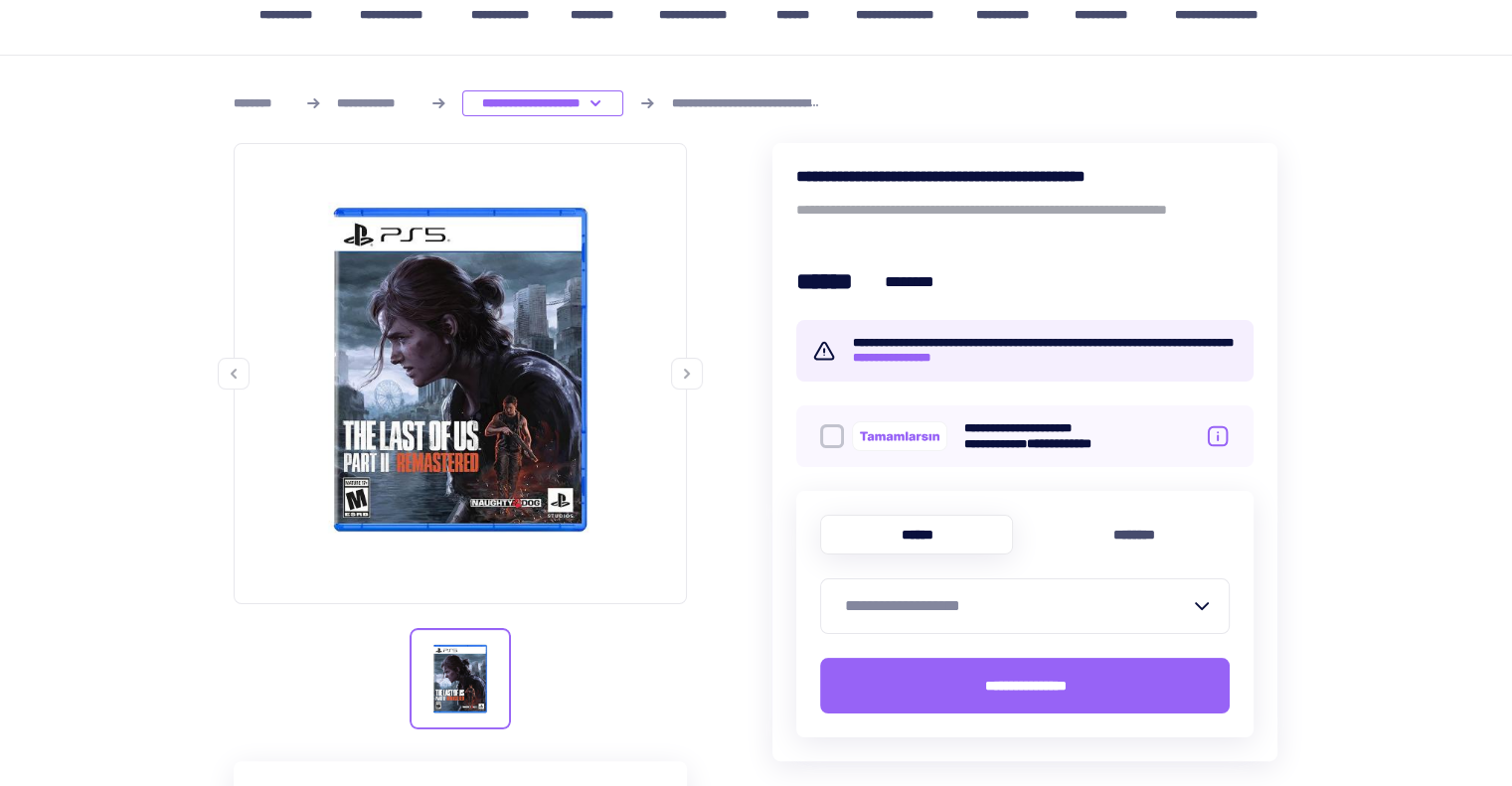 click on "**********" at bounding box center [1017, 606] 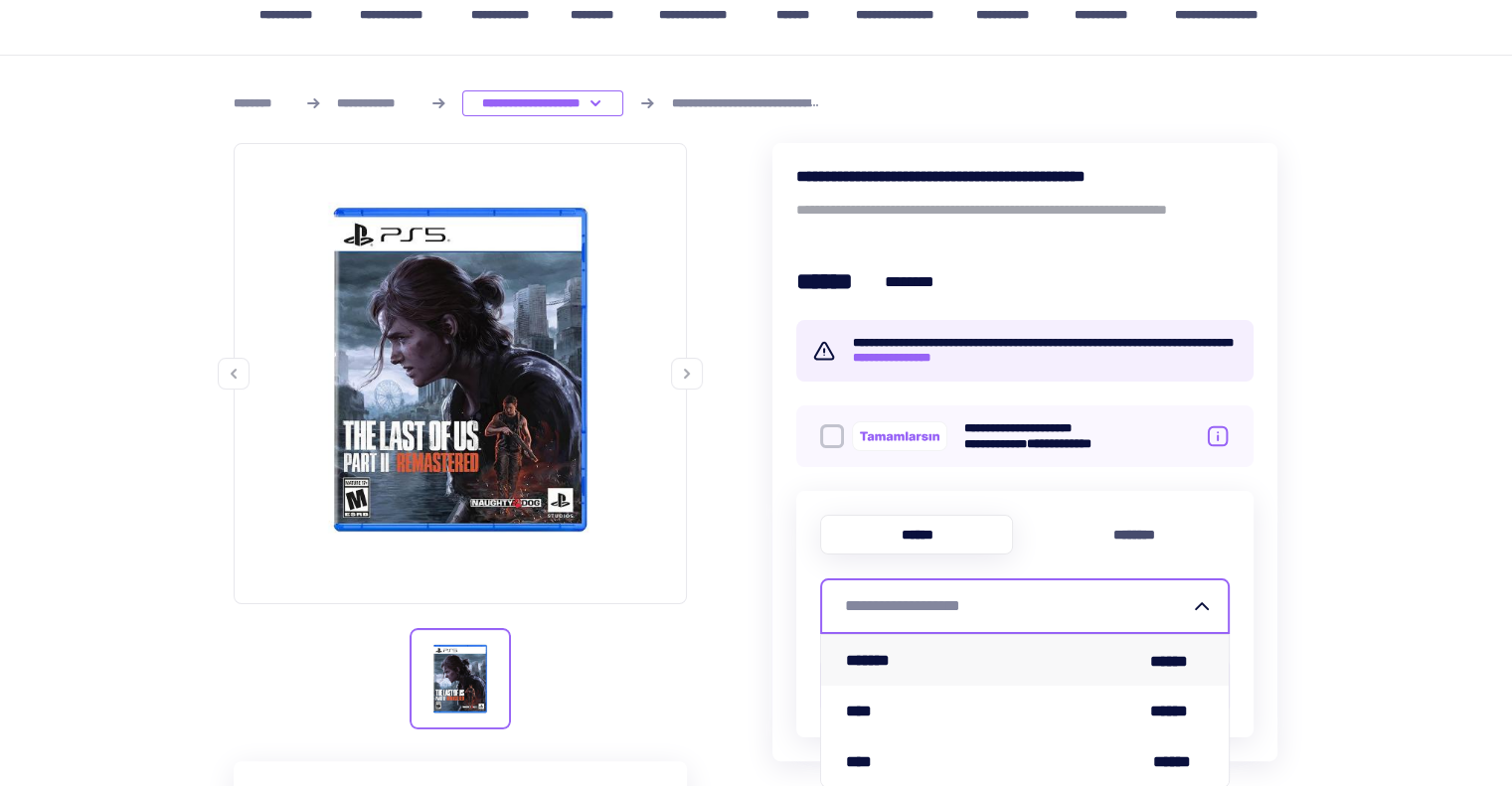 click on "******* ******" at bounding box center (1025, 660) 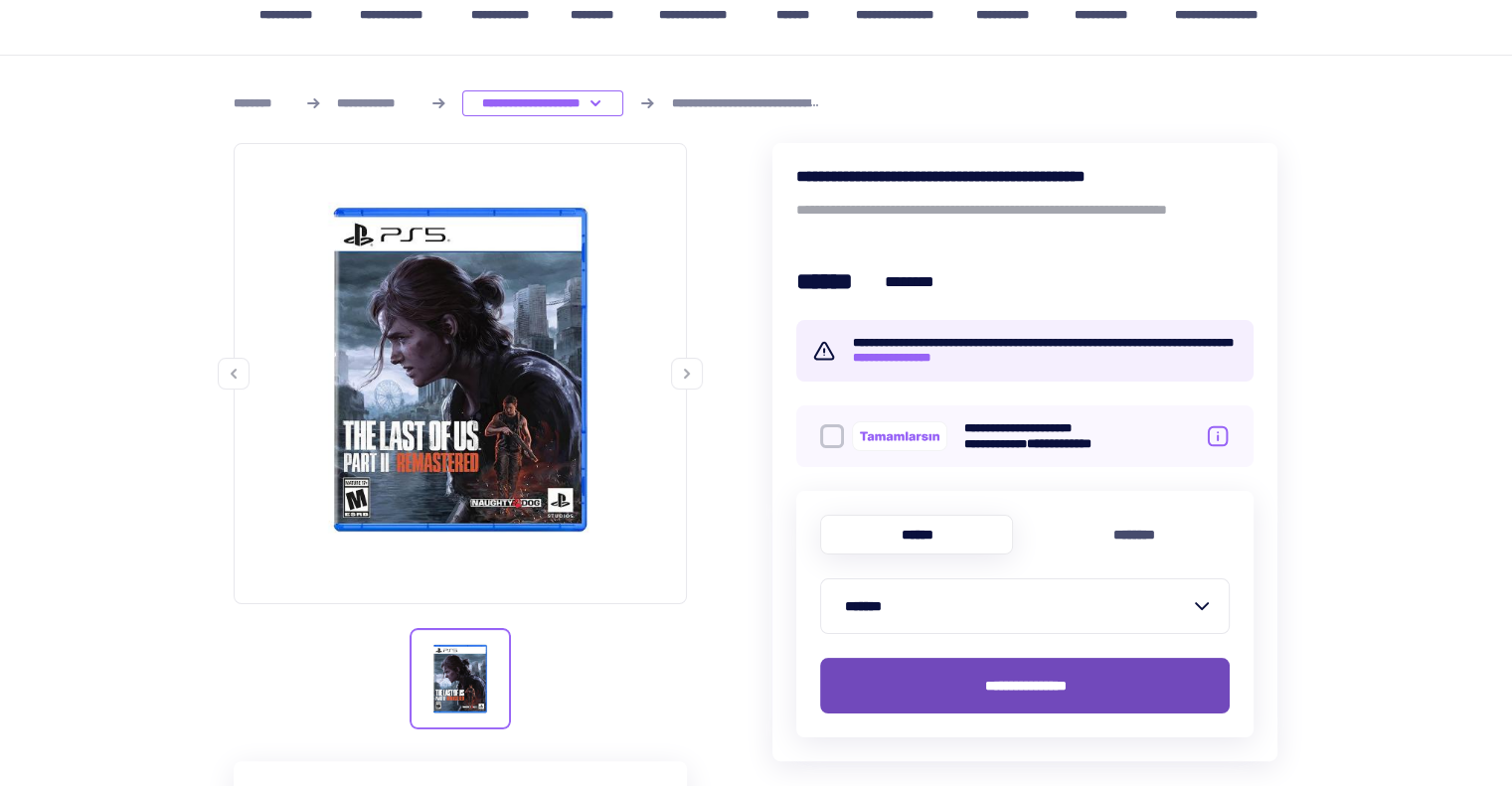 click on "**********" at bounding box center (1025, 686) 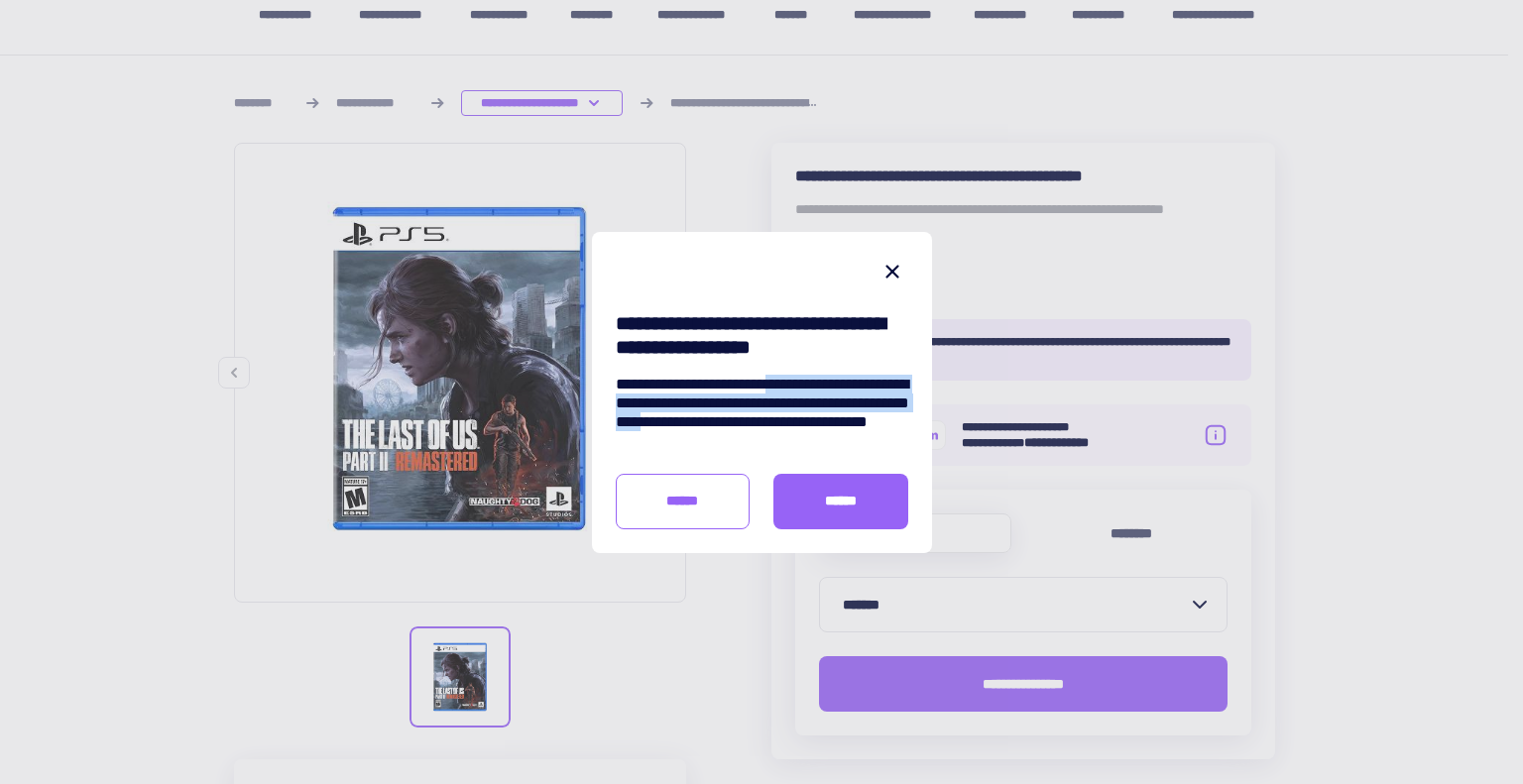 drag, startPoint x: 805, startPoint y: 380, endPoint x: 875, endPoint y: 407, distance: 75.02666 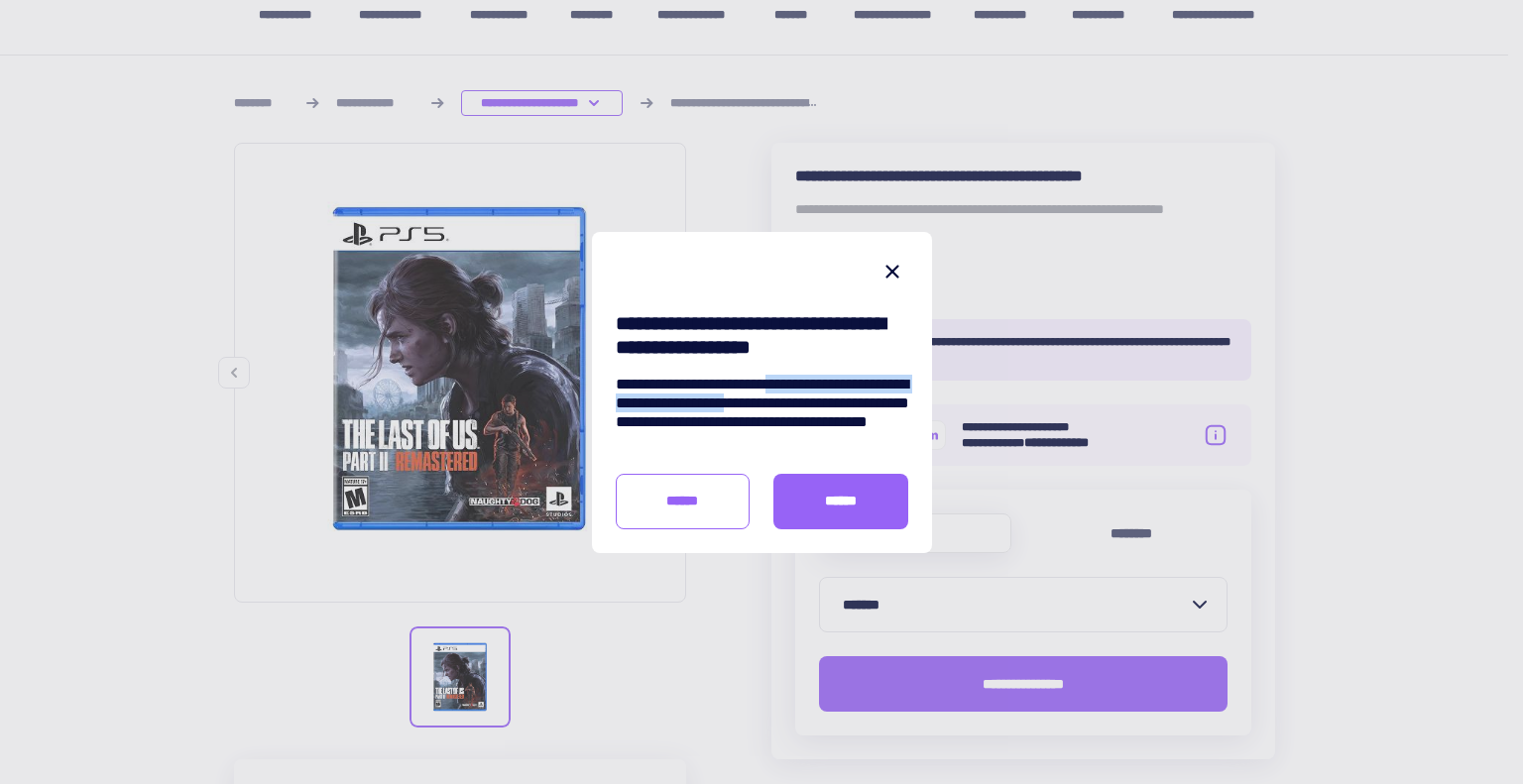 click on "**********" at bounding box center [762, 412] 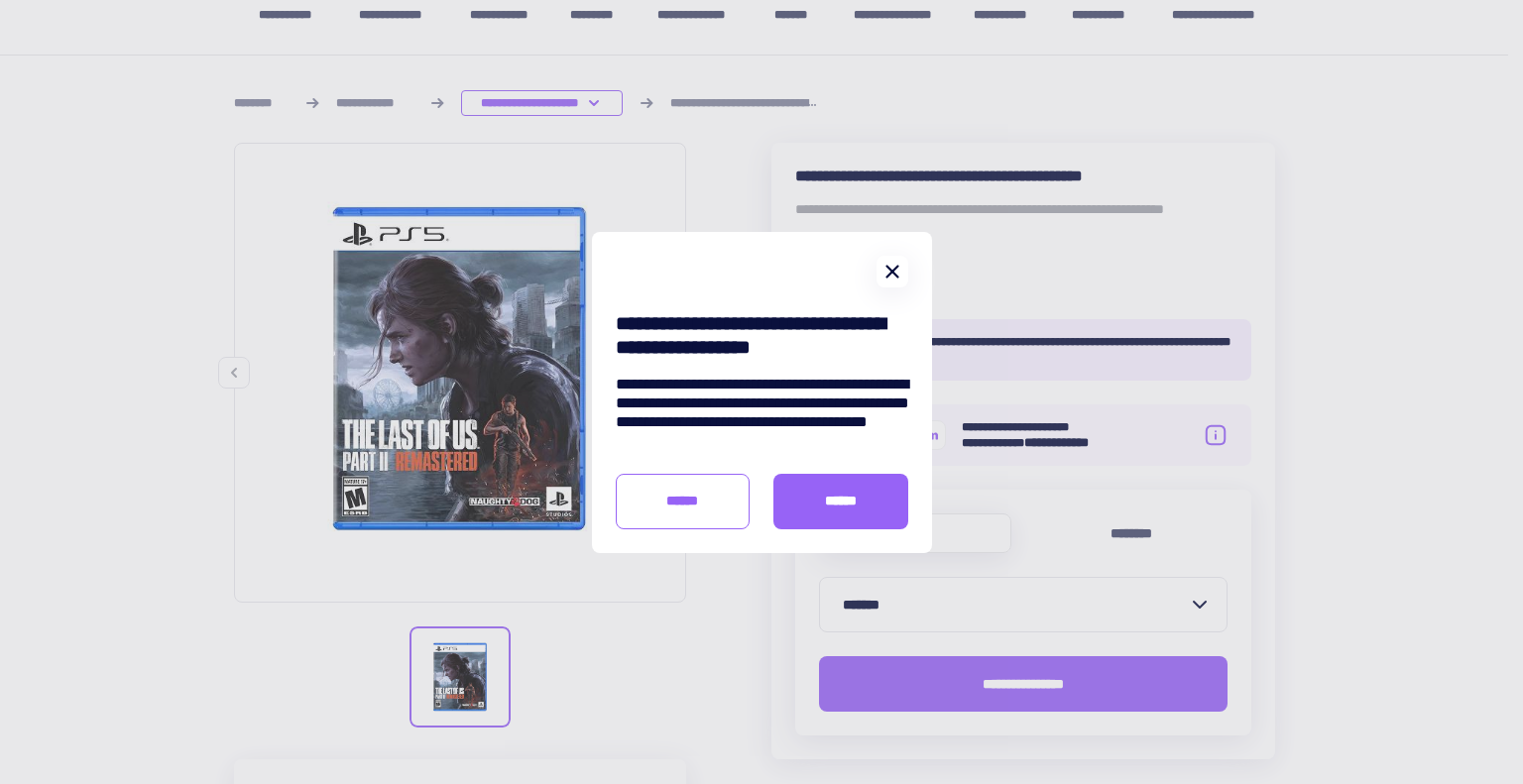 click 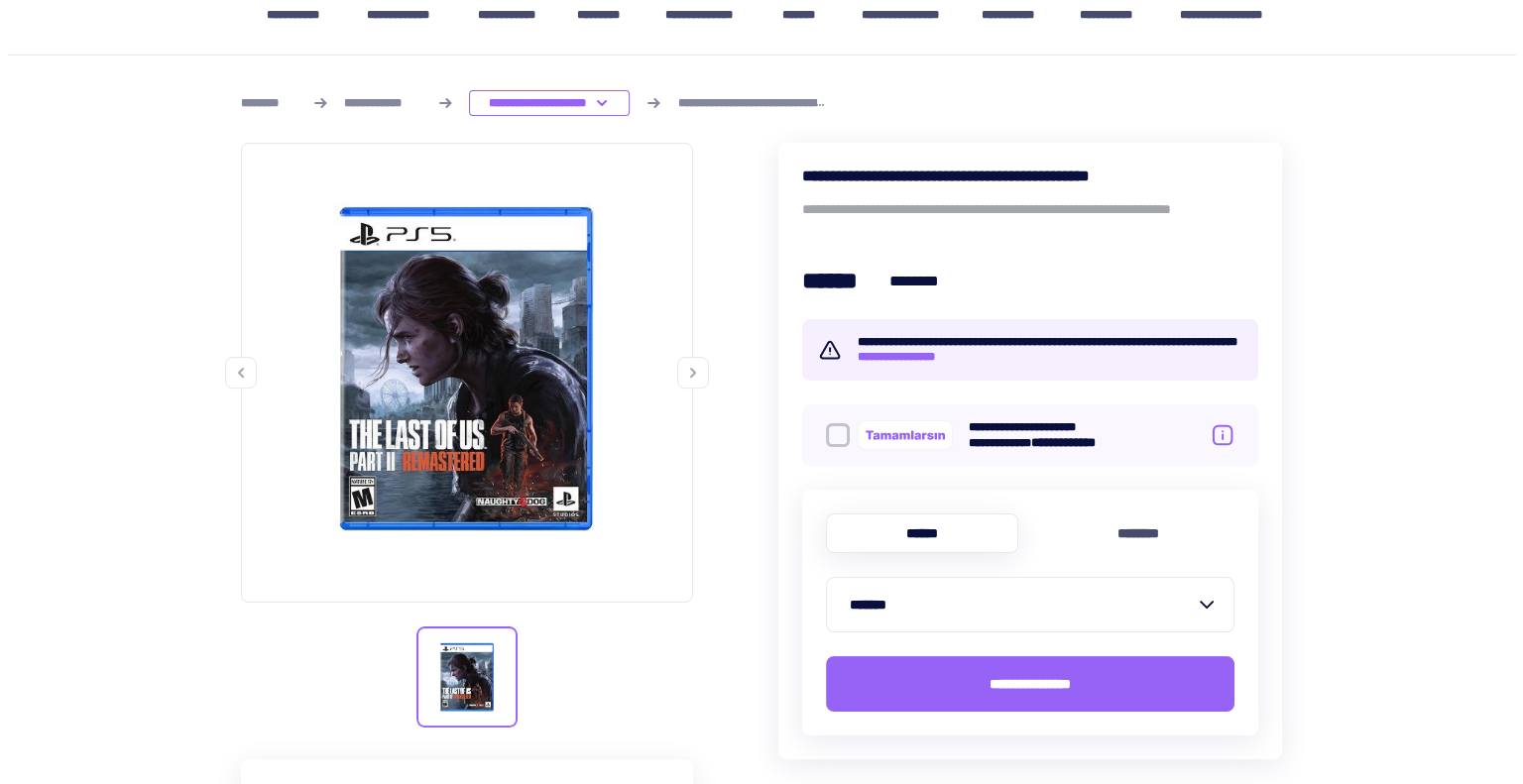 scroll, scrollTop: 0, scrollLeft: 0, axis: both 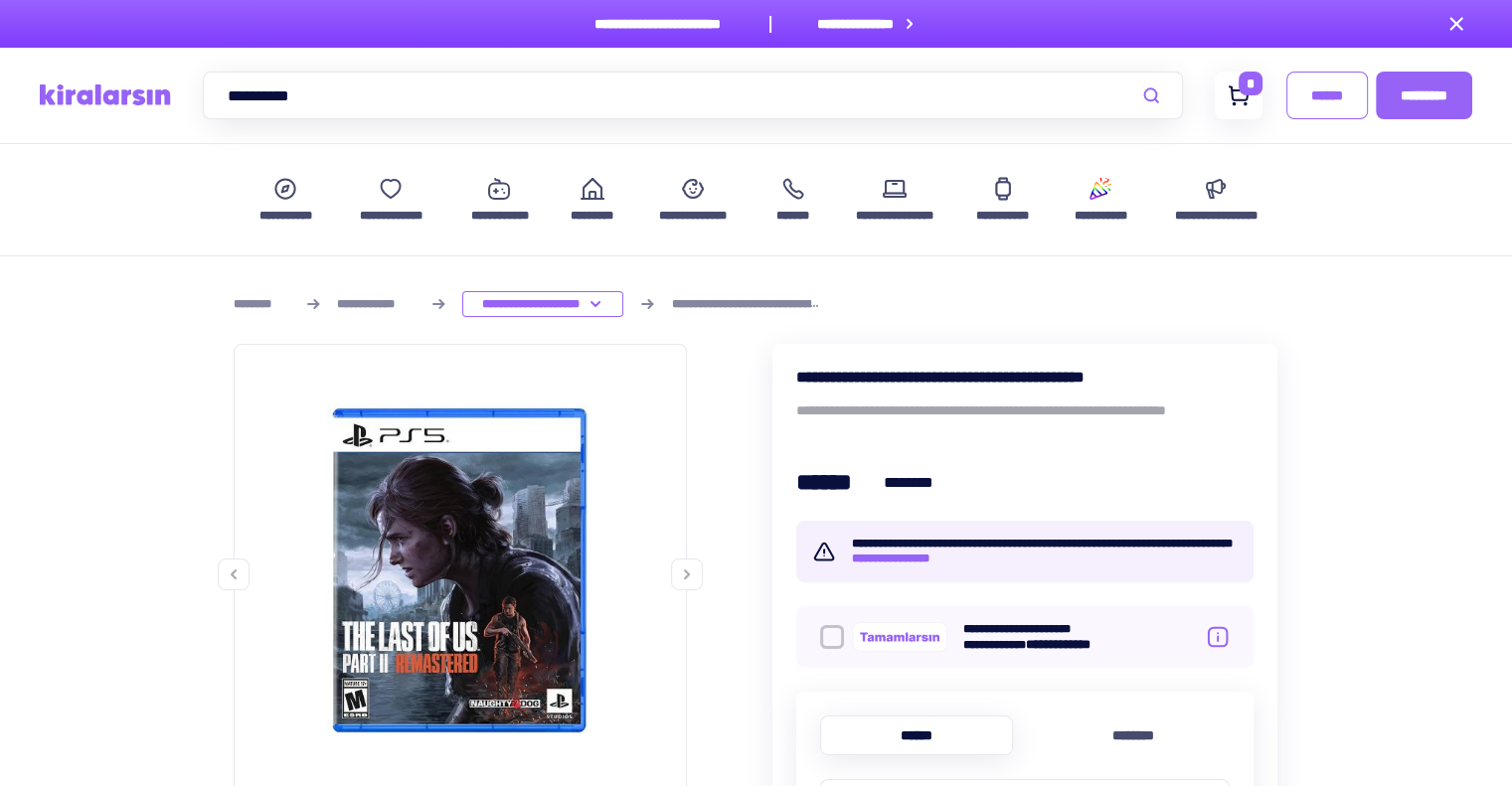 click on "*" at bounding box center [1251, 83] 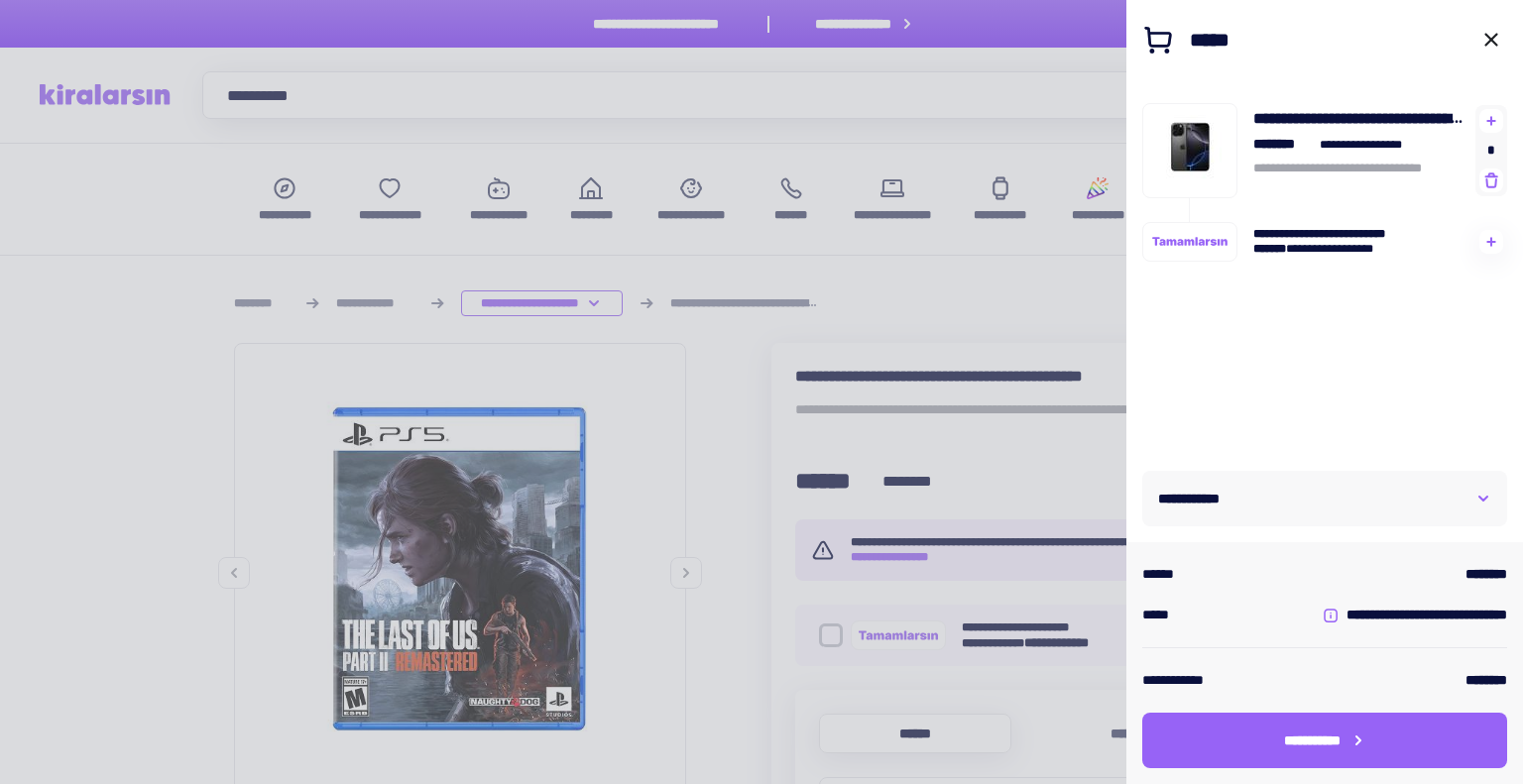 click on "**********" at bounding box center (1325, 267) 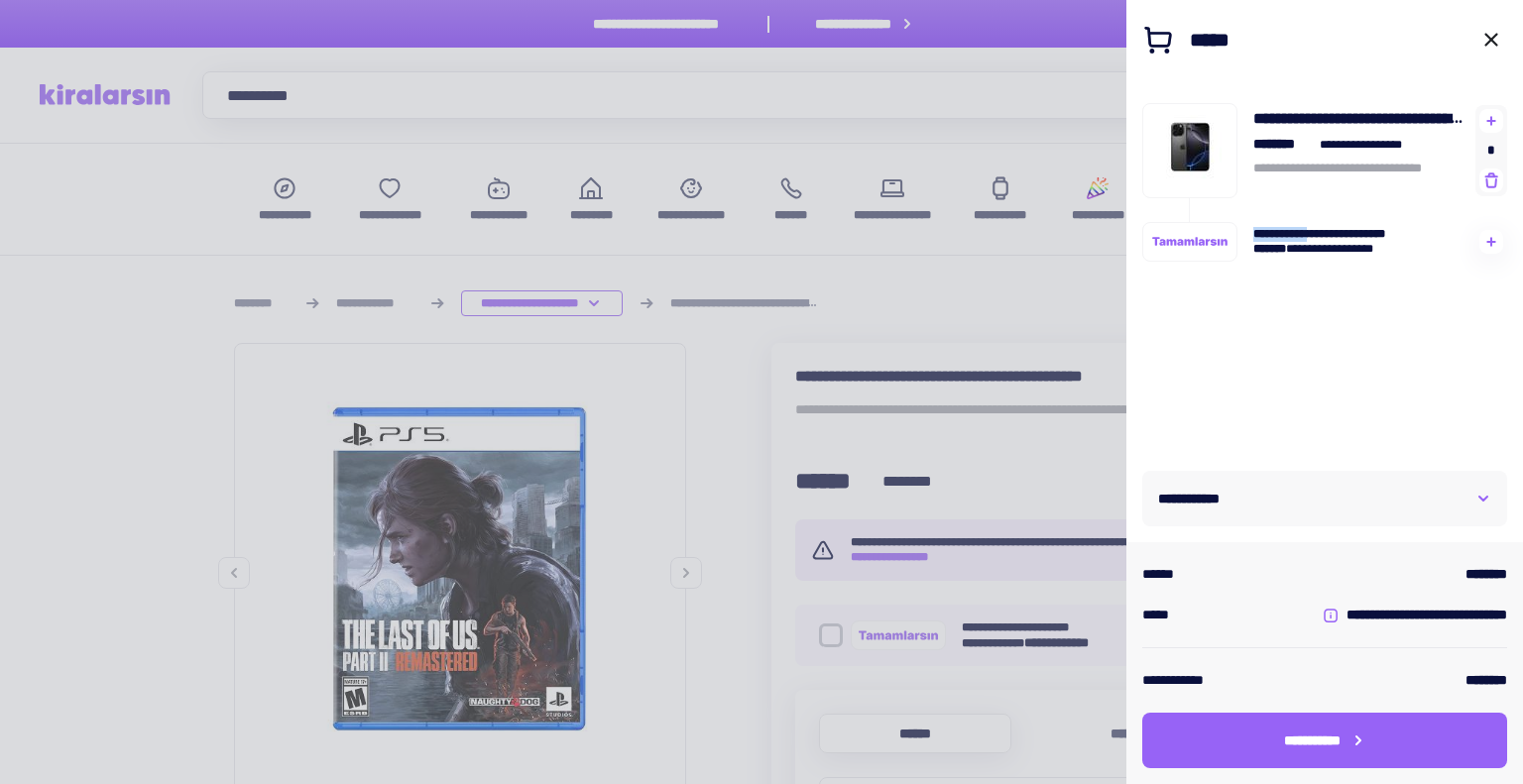 drag, startPoint x: 1238, startPoint y: 429, endPoint x: 1121, endPoint y: 443, distance: 117.83463 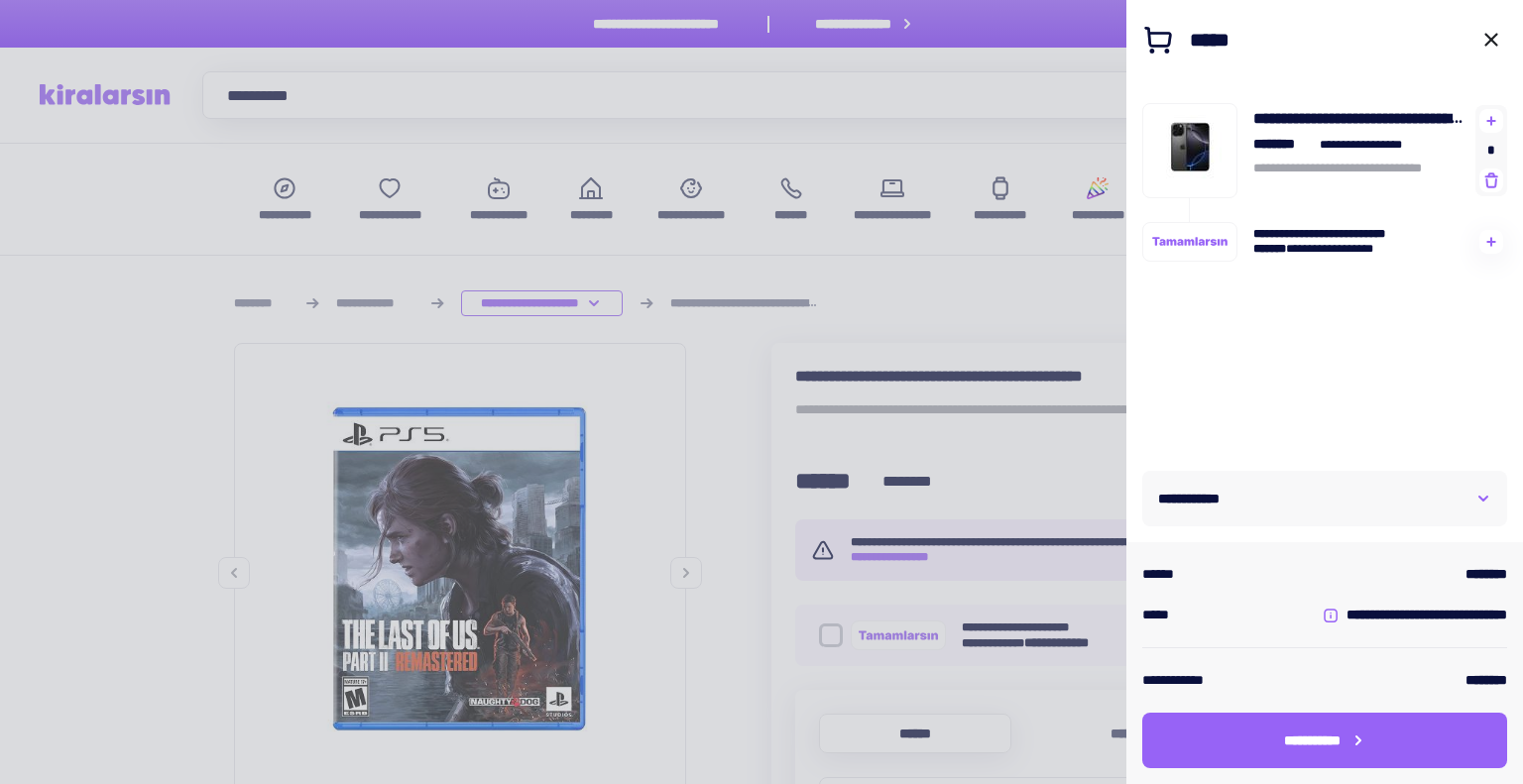 click on "**********" at bounding box center [1325, 499] 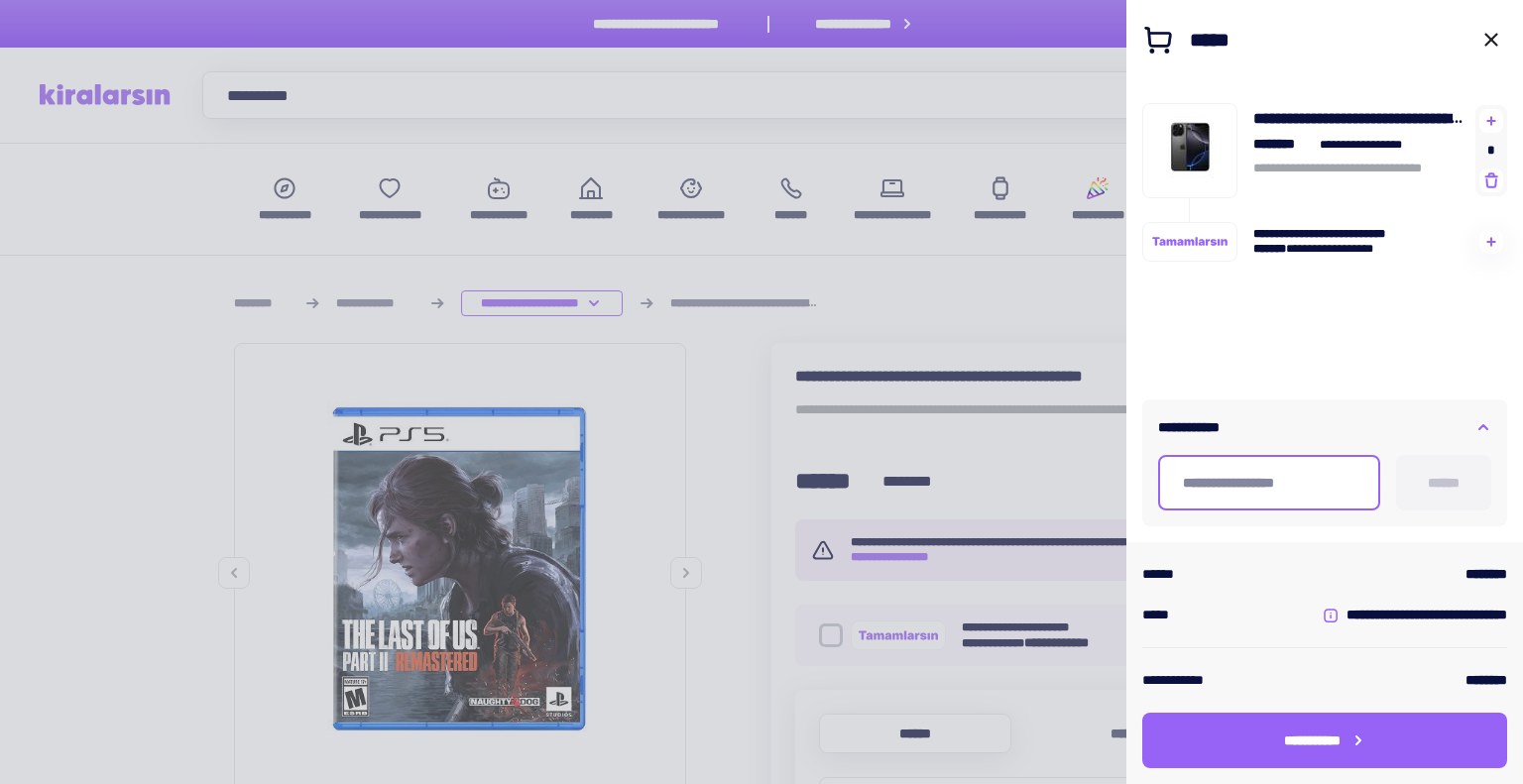 click at bounding box center [1269, 483] 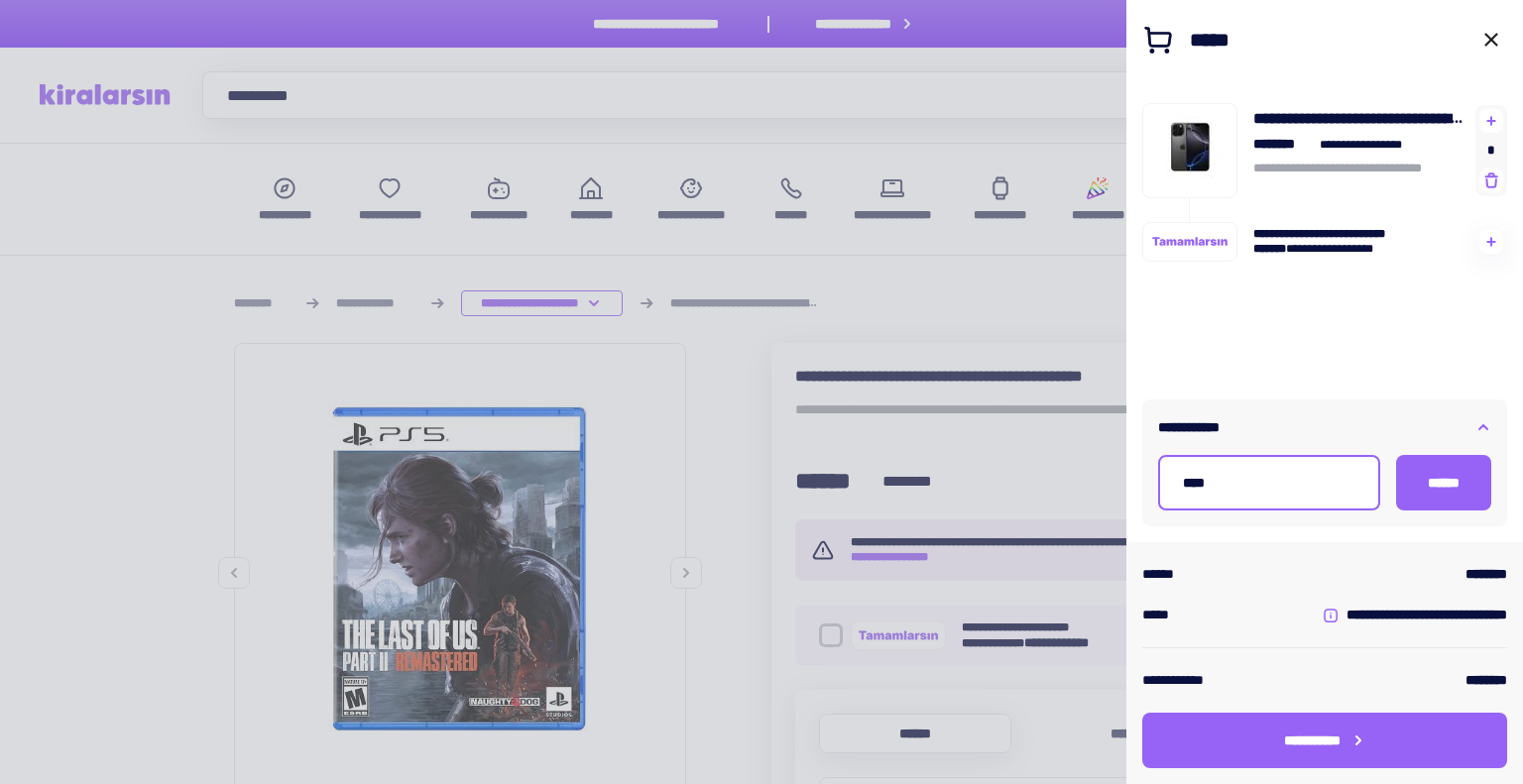 type on "*****" 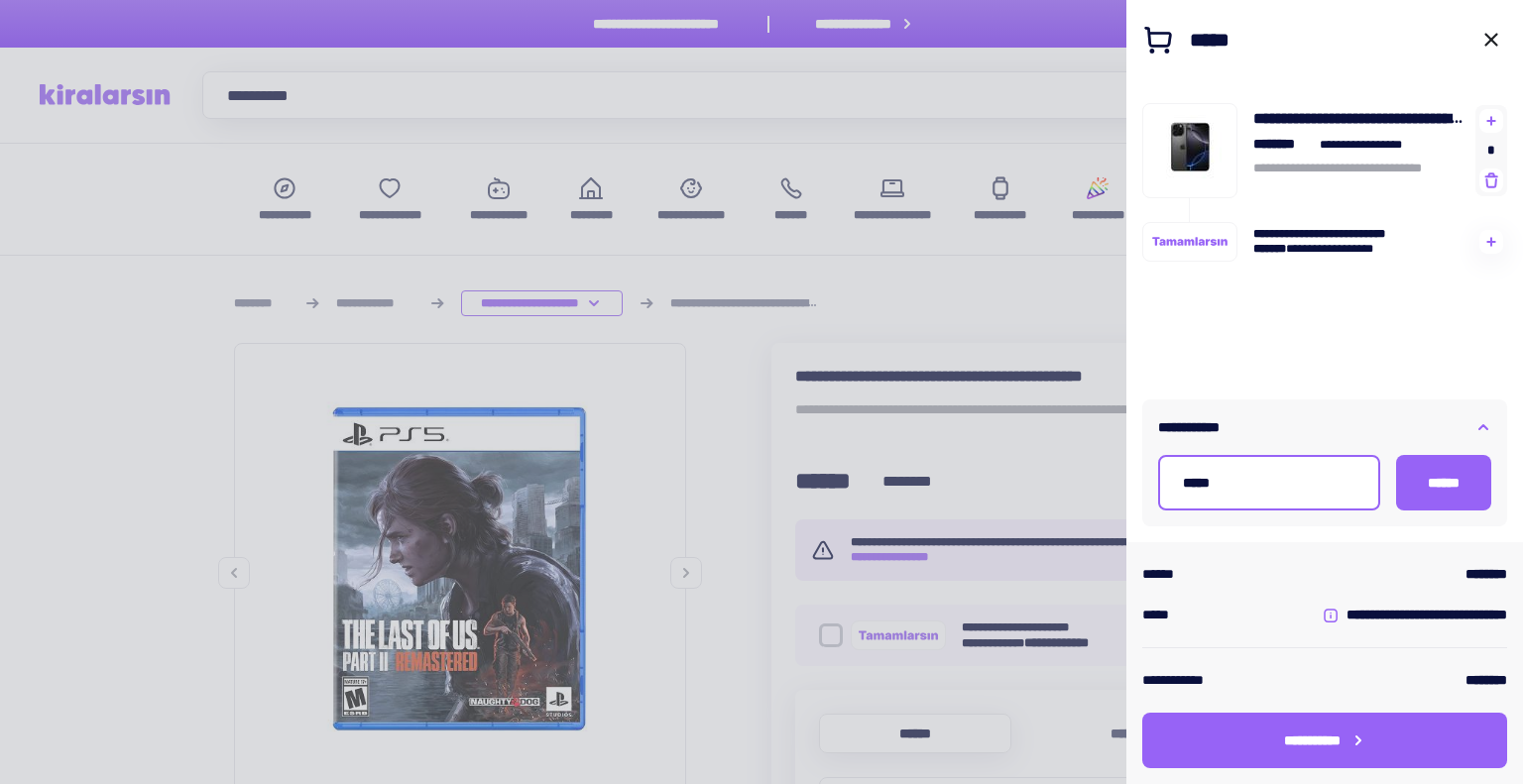 click on "******" at bounding box center (1444, 483) 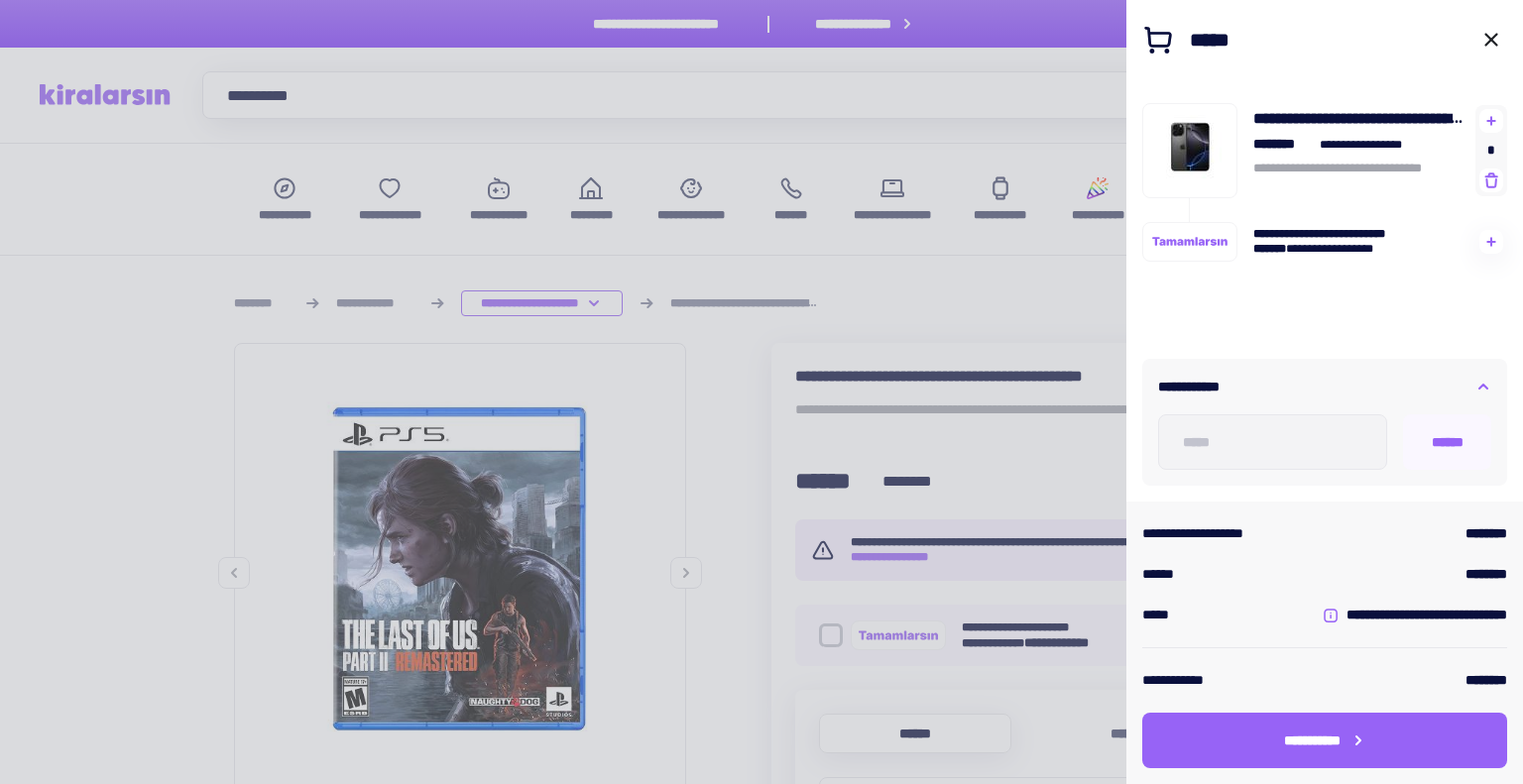 drag, startPoint x: 1394, startPoint y: 697, endPoint x: 1233, endPoint y: 367, distance: 367.17979 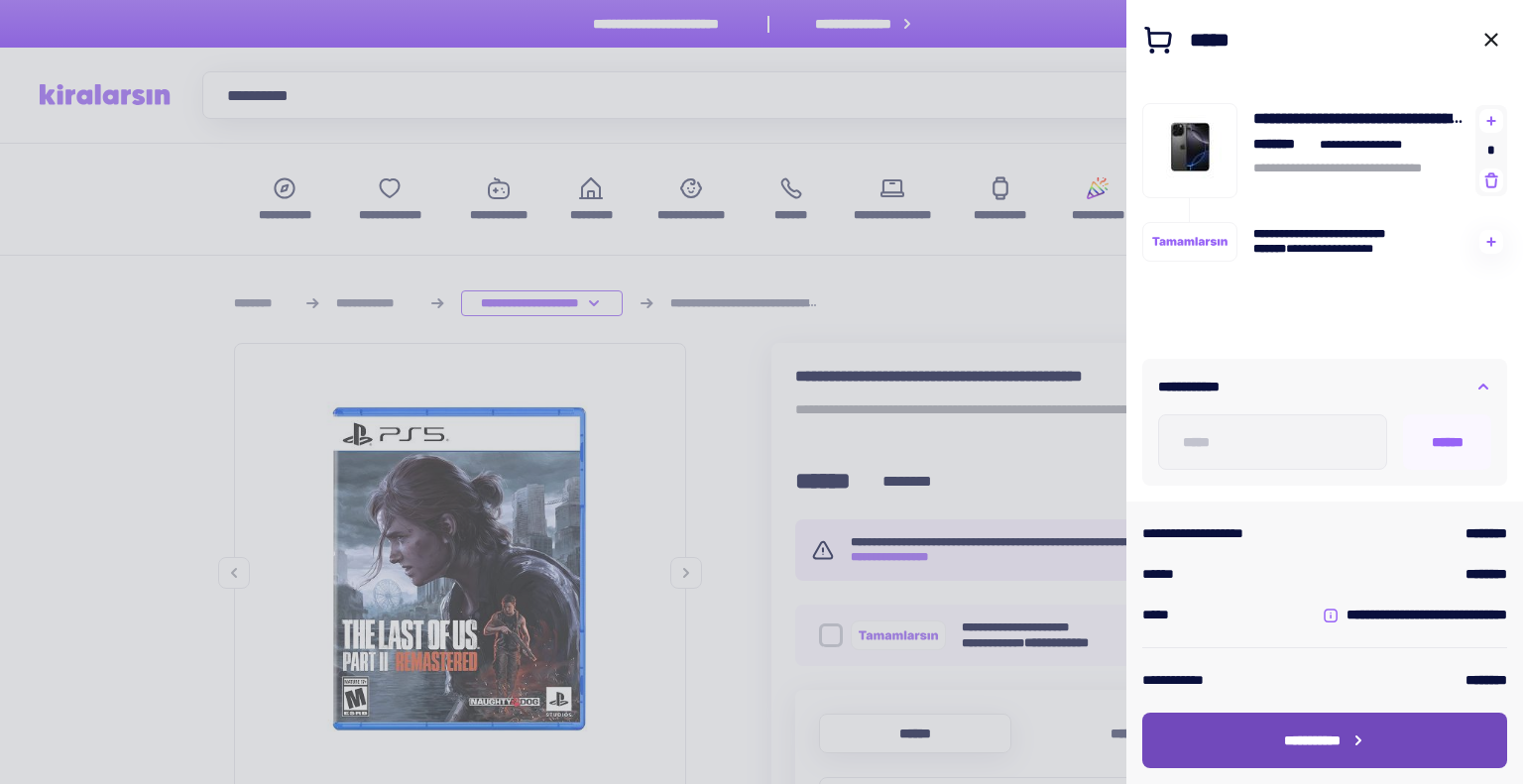 click on "**********" at bounding box center [1325, 740] 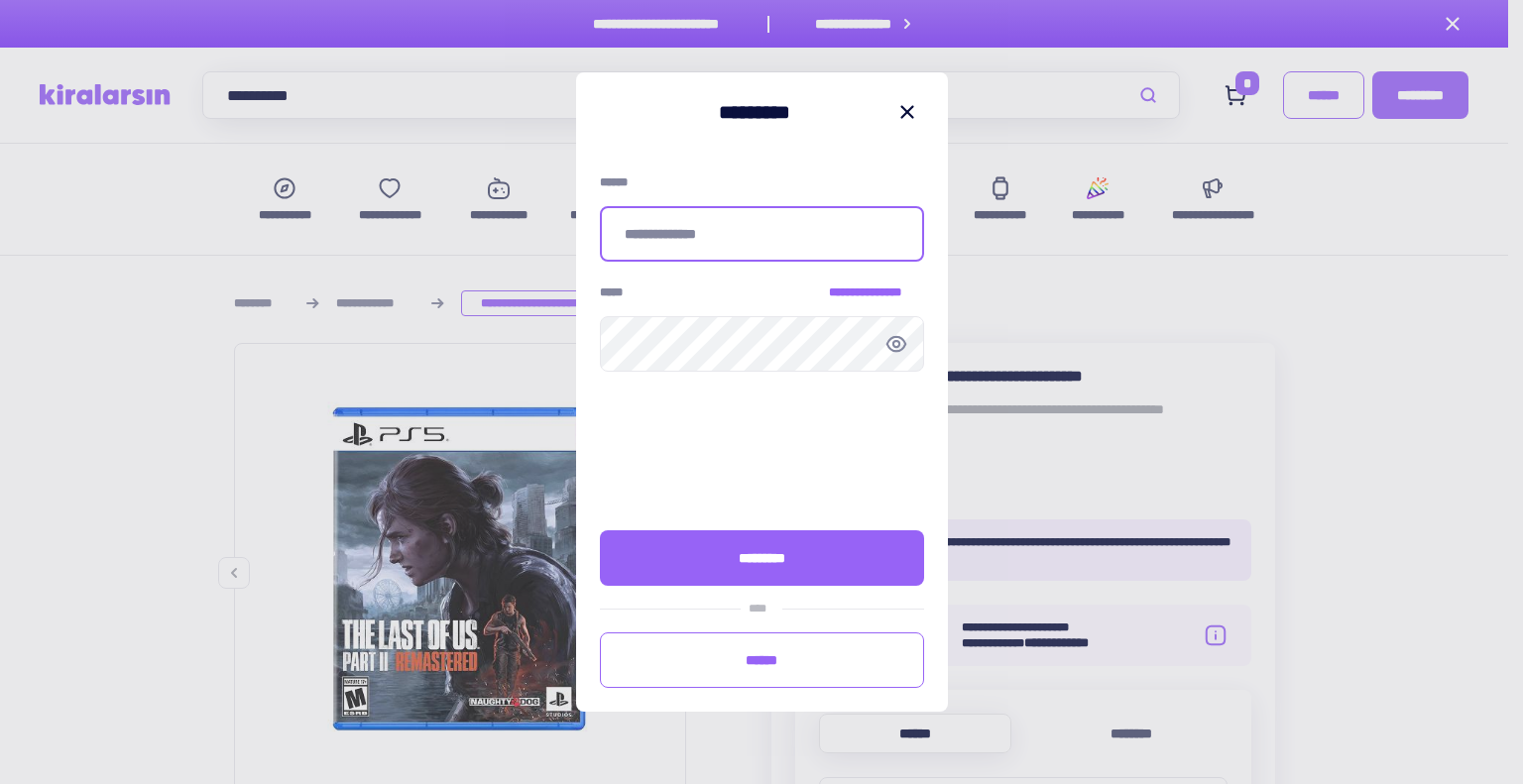 click at bounding box center [762, 234] 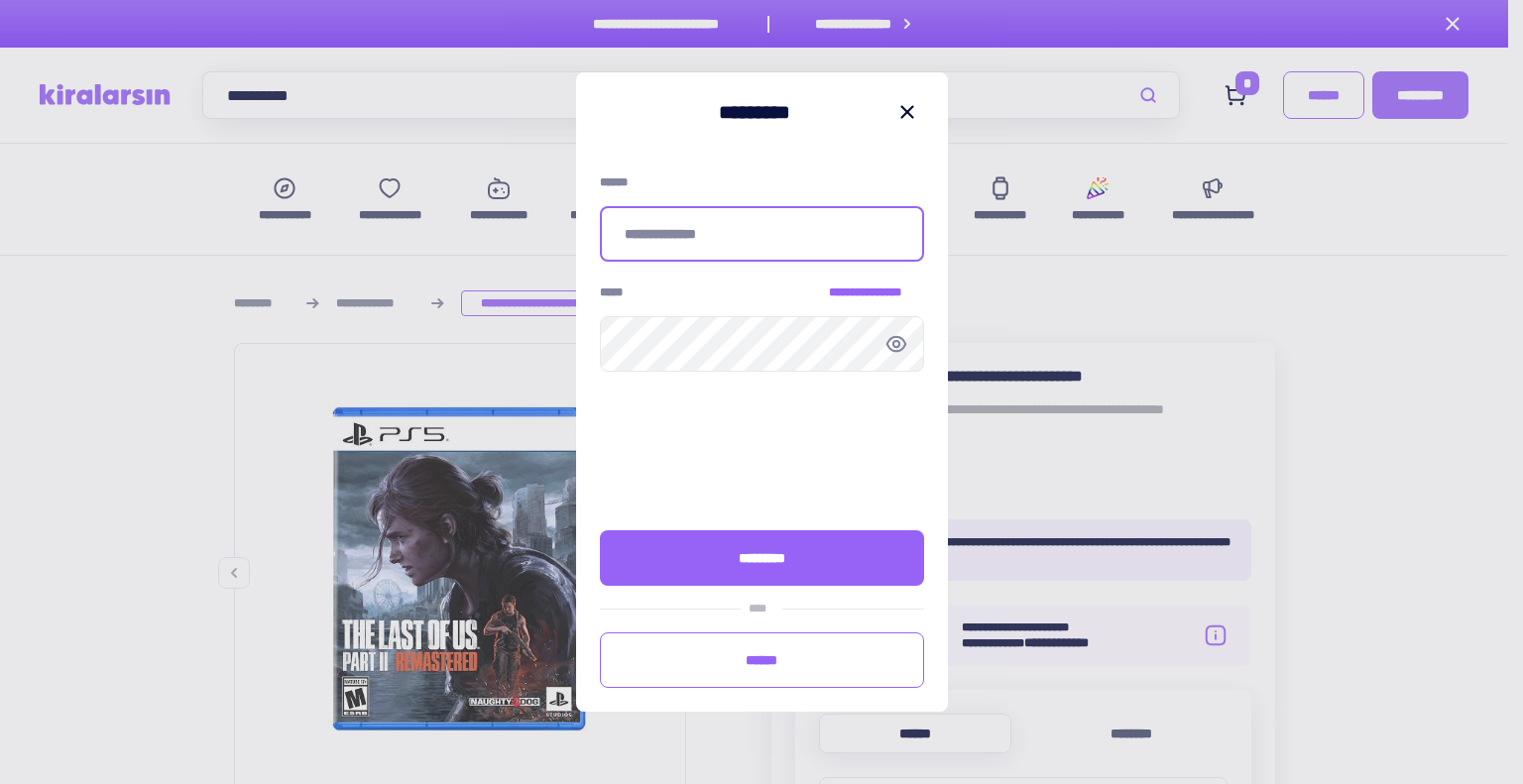 type on "**********" 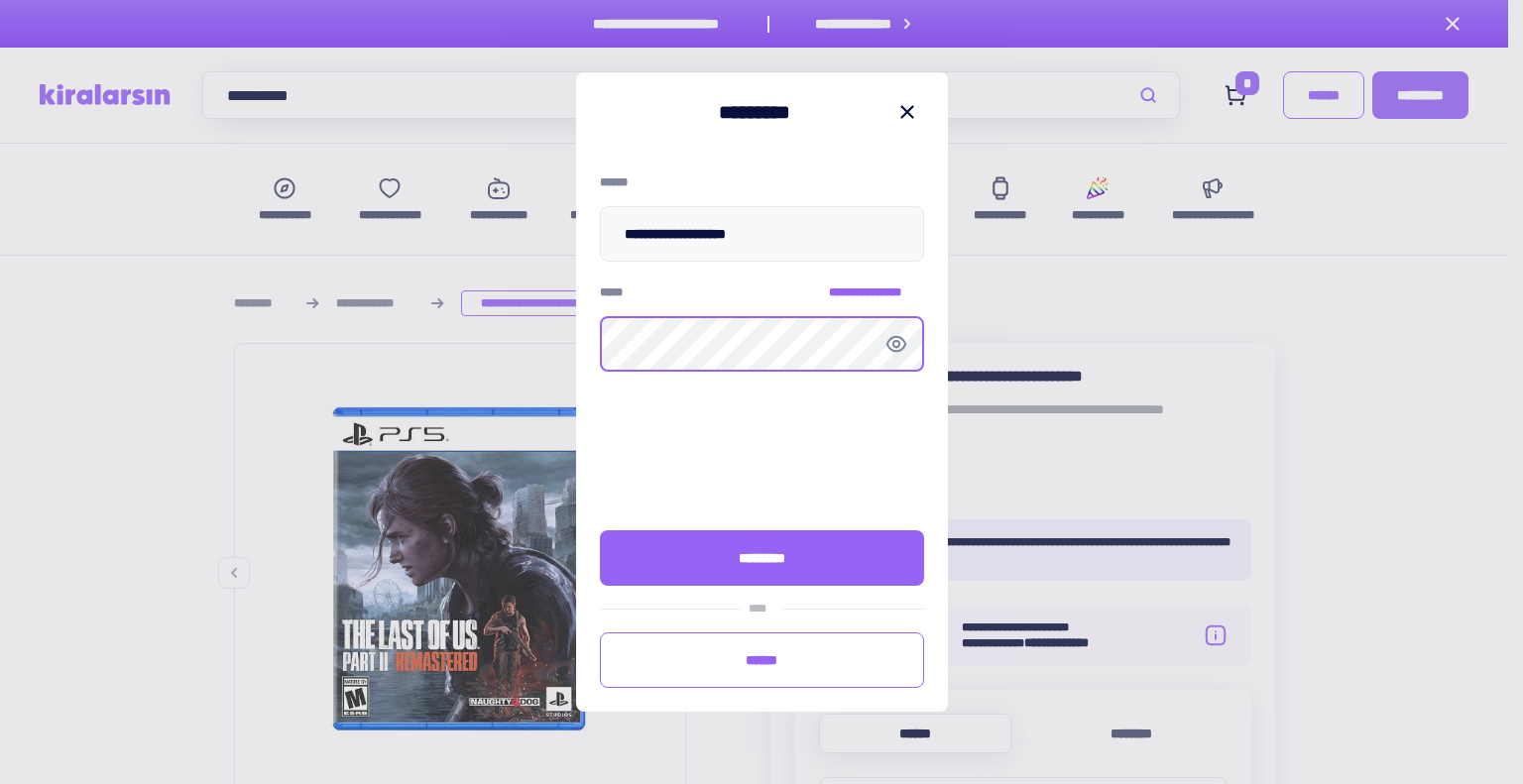 click at bounding box center (0, 0) 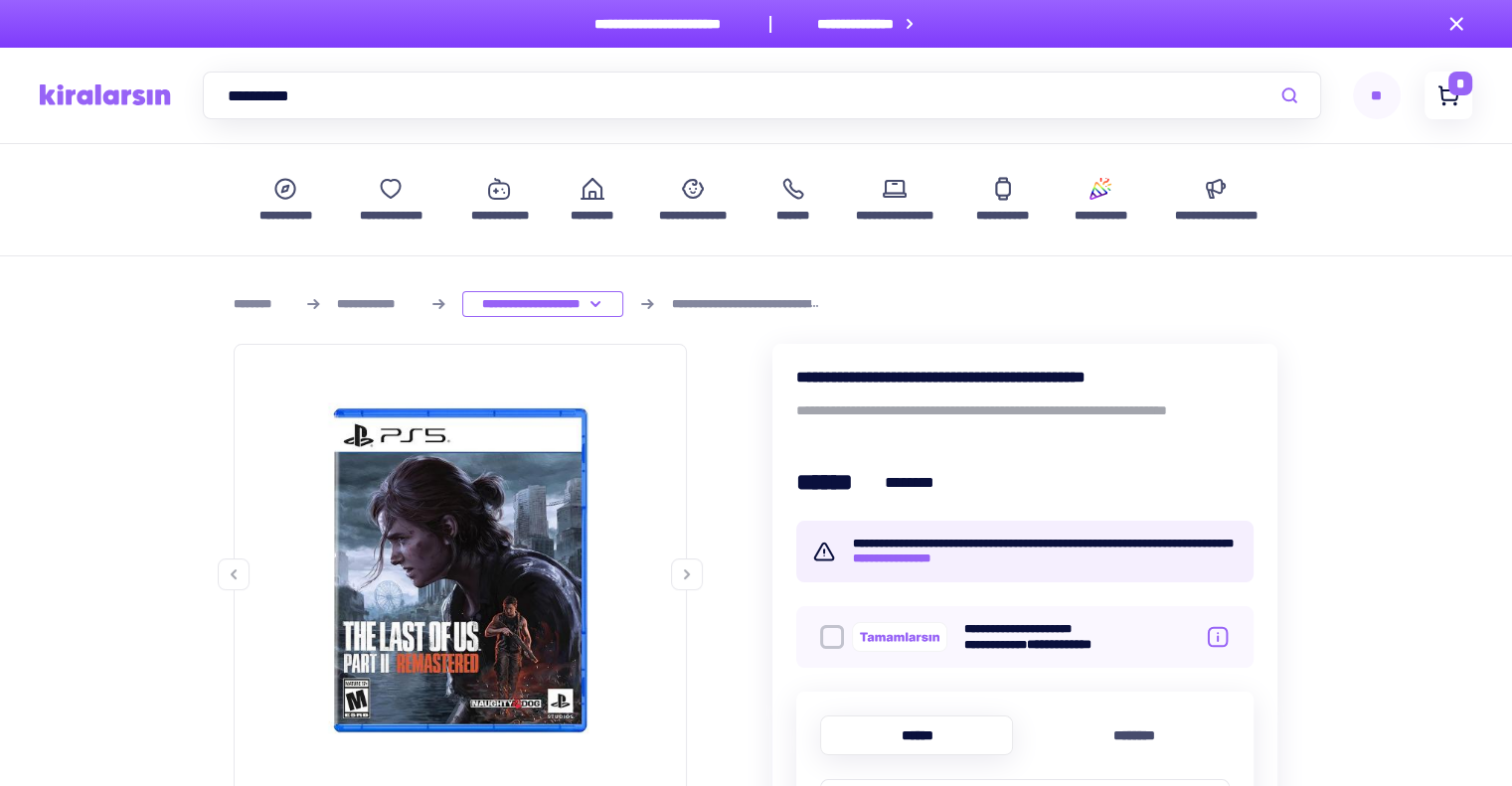 click at bounding box center (1448, 95) 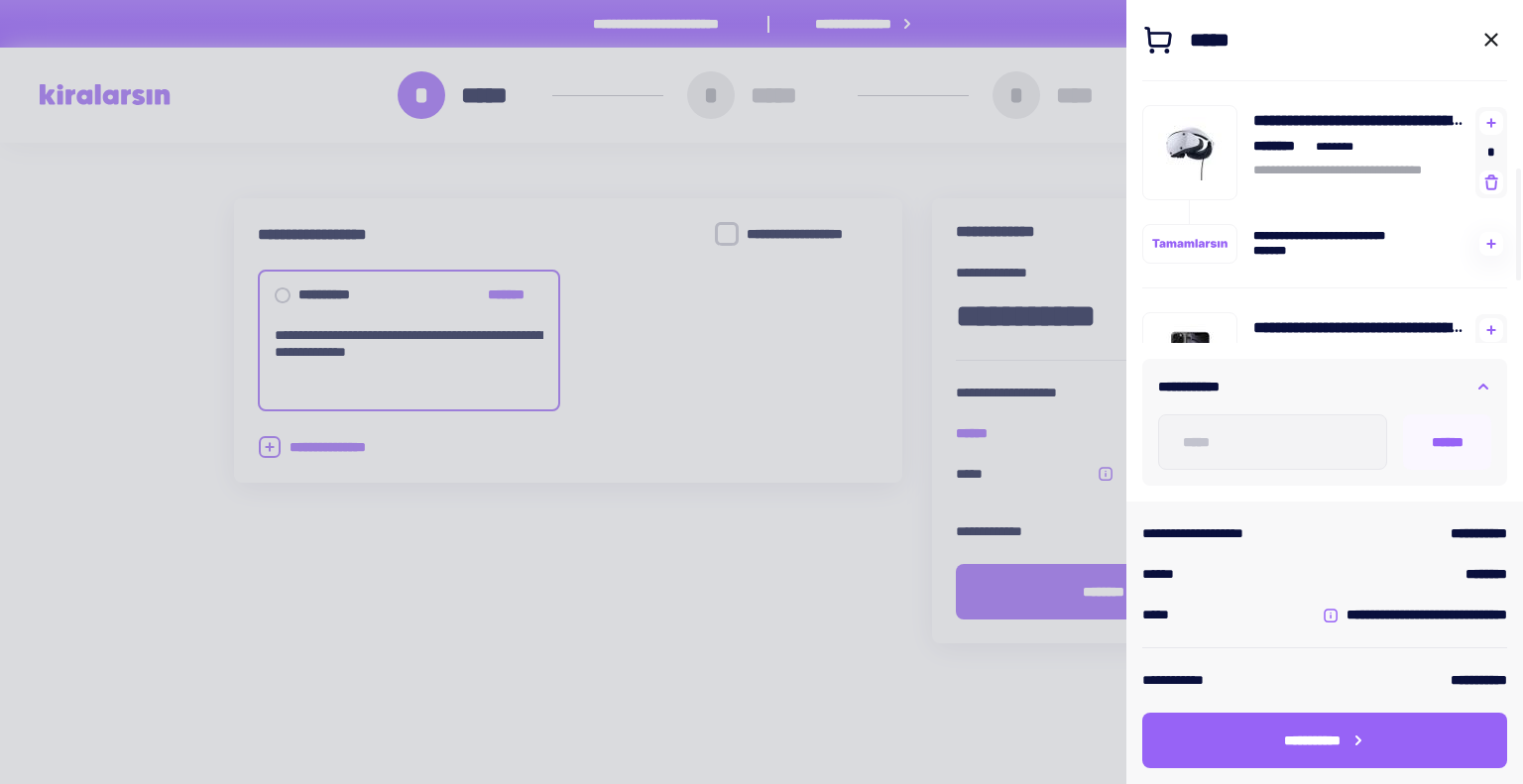 scroll, scrollTop: 212, scrollLeft: 0, axis: vertical 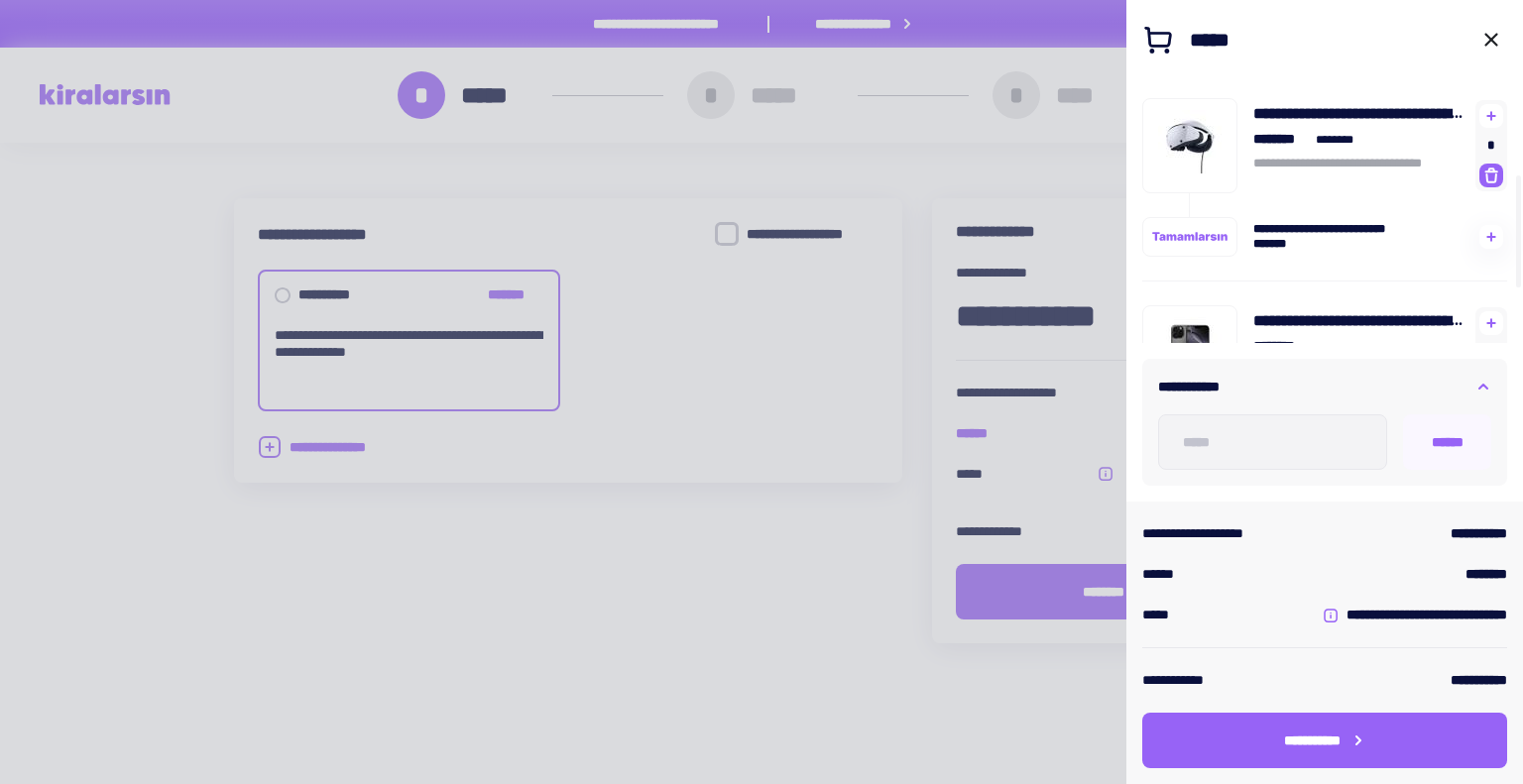 click 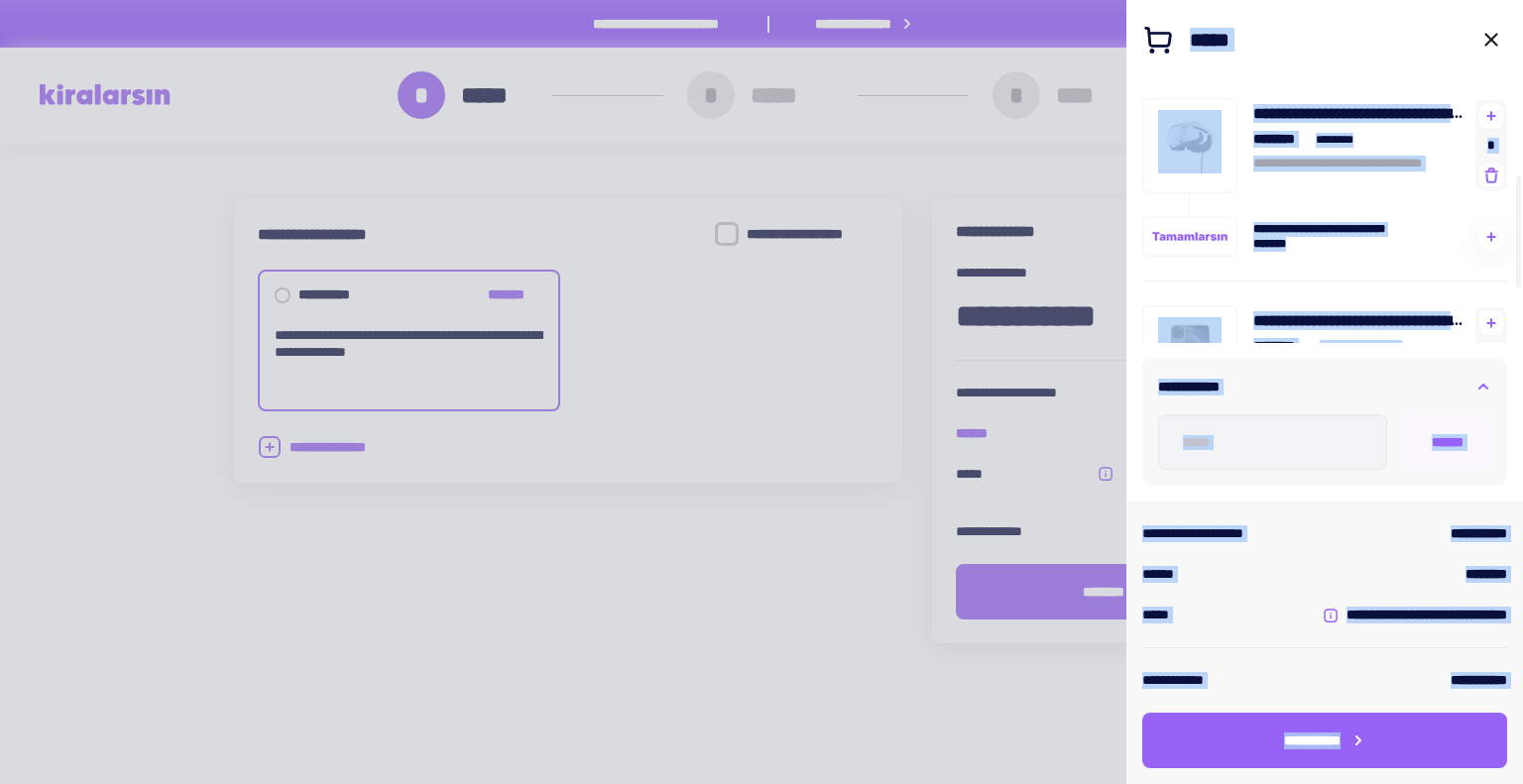 drag, startPoint x: 1021, startPoint y: 411, endPoint x: 921, endPoint y: 437, distance: 103.324731 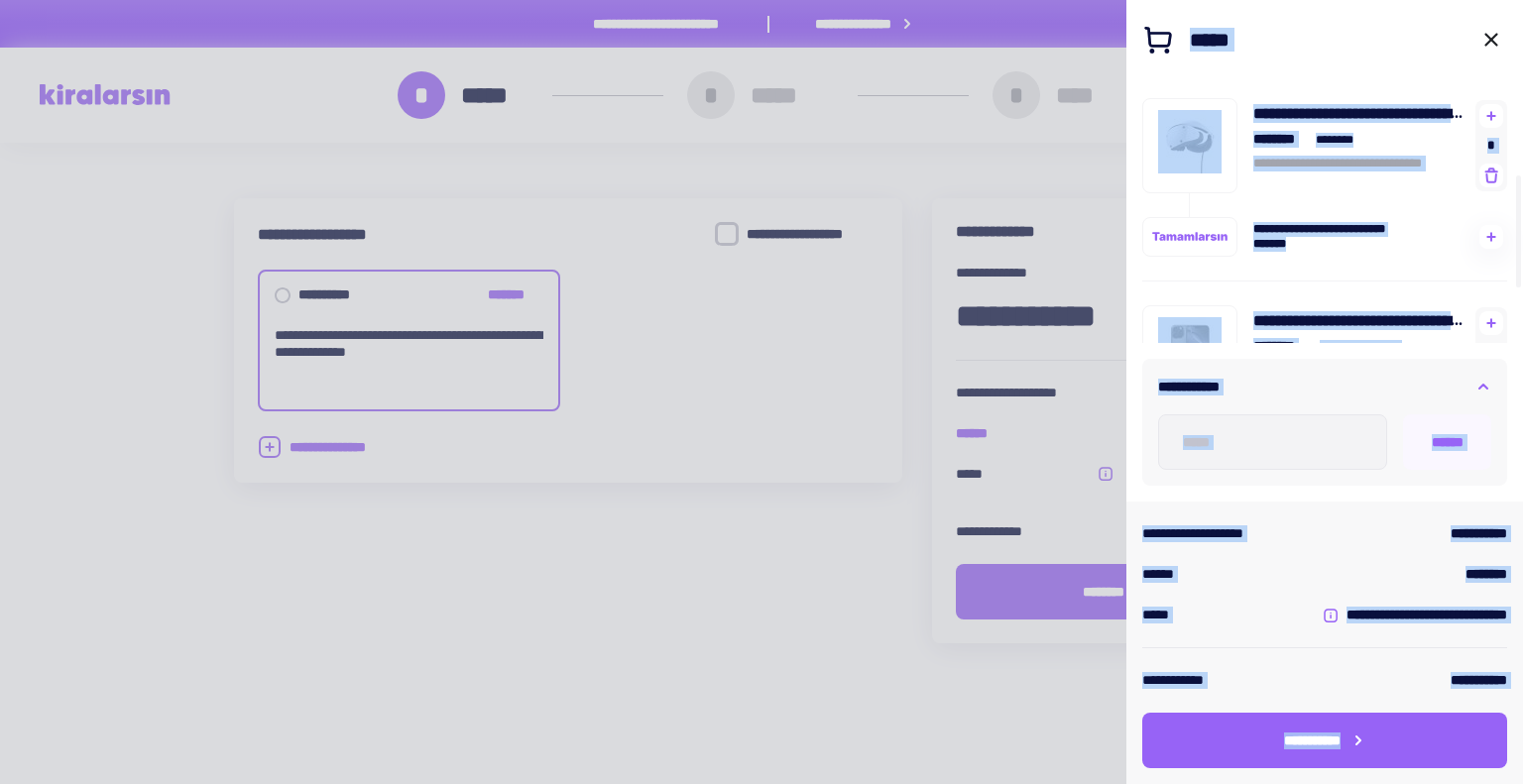 click on "*" at bounding box center [1491, 146] 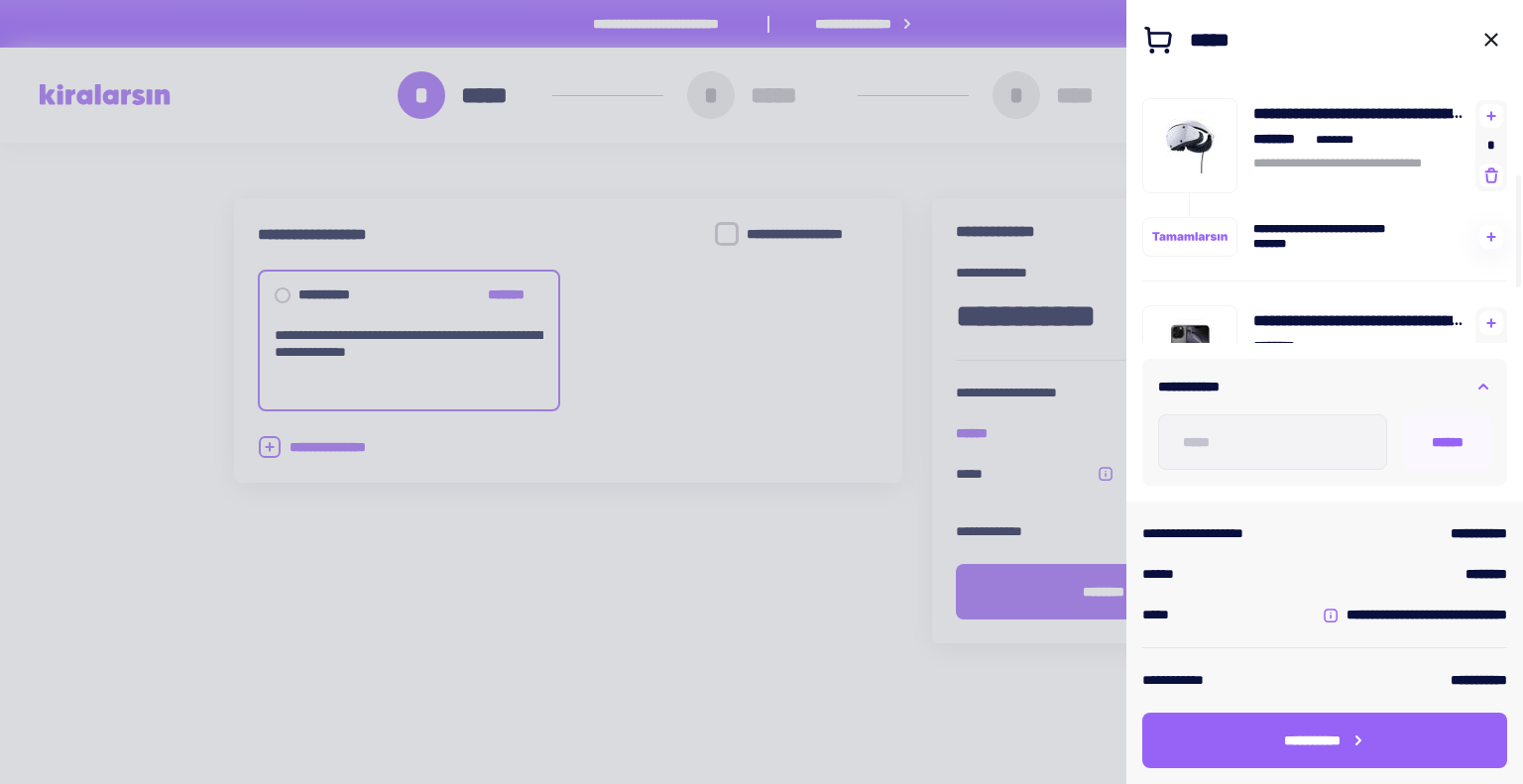 click on "*" at bounding box center [1491, 146] 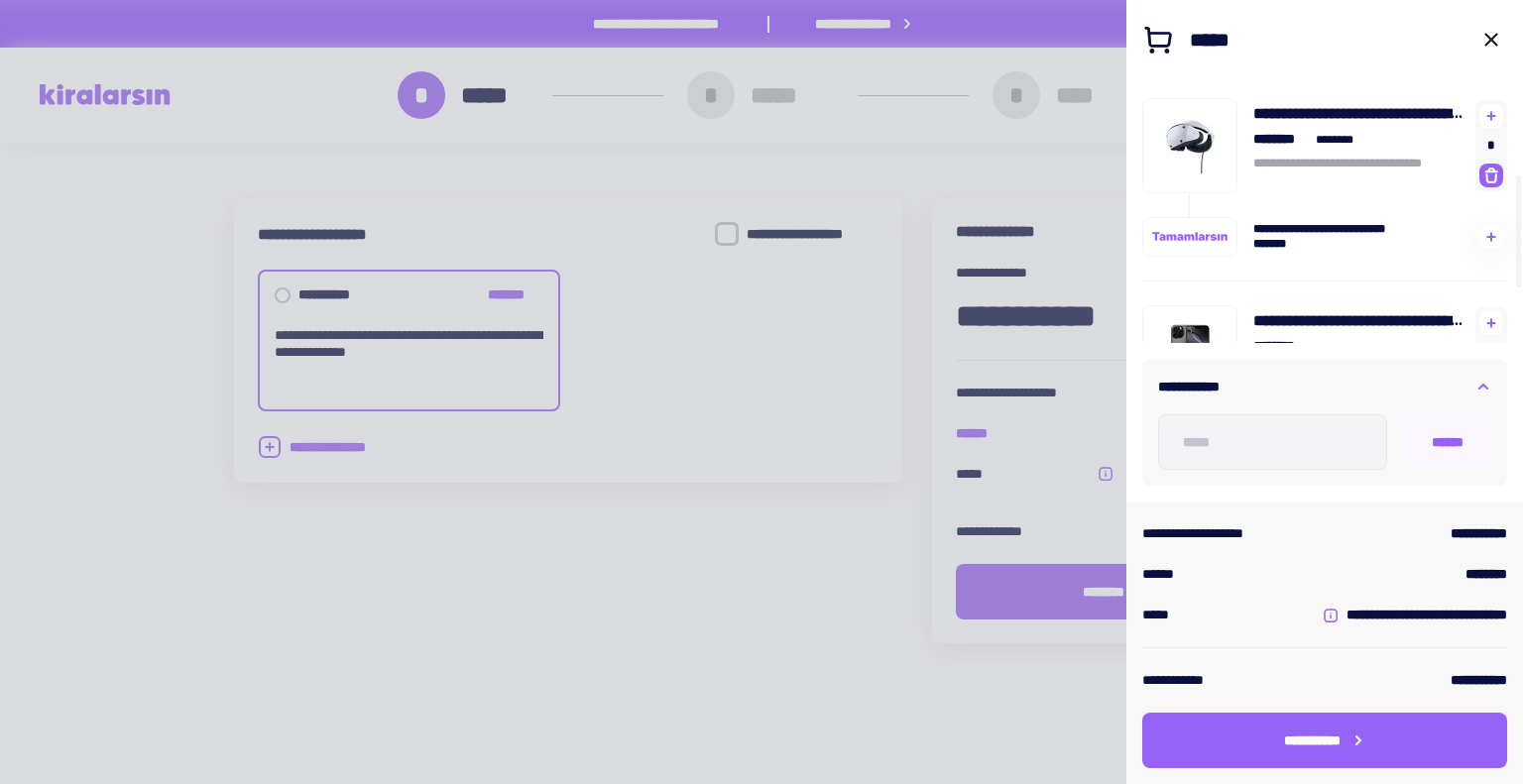 click 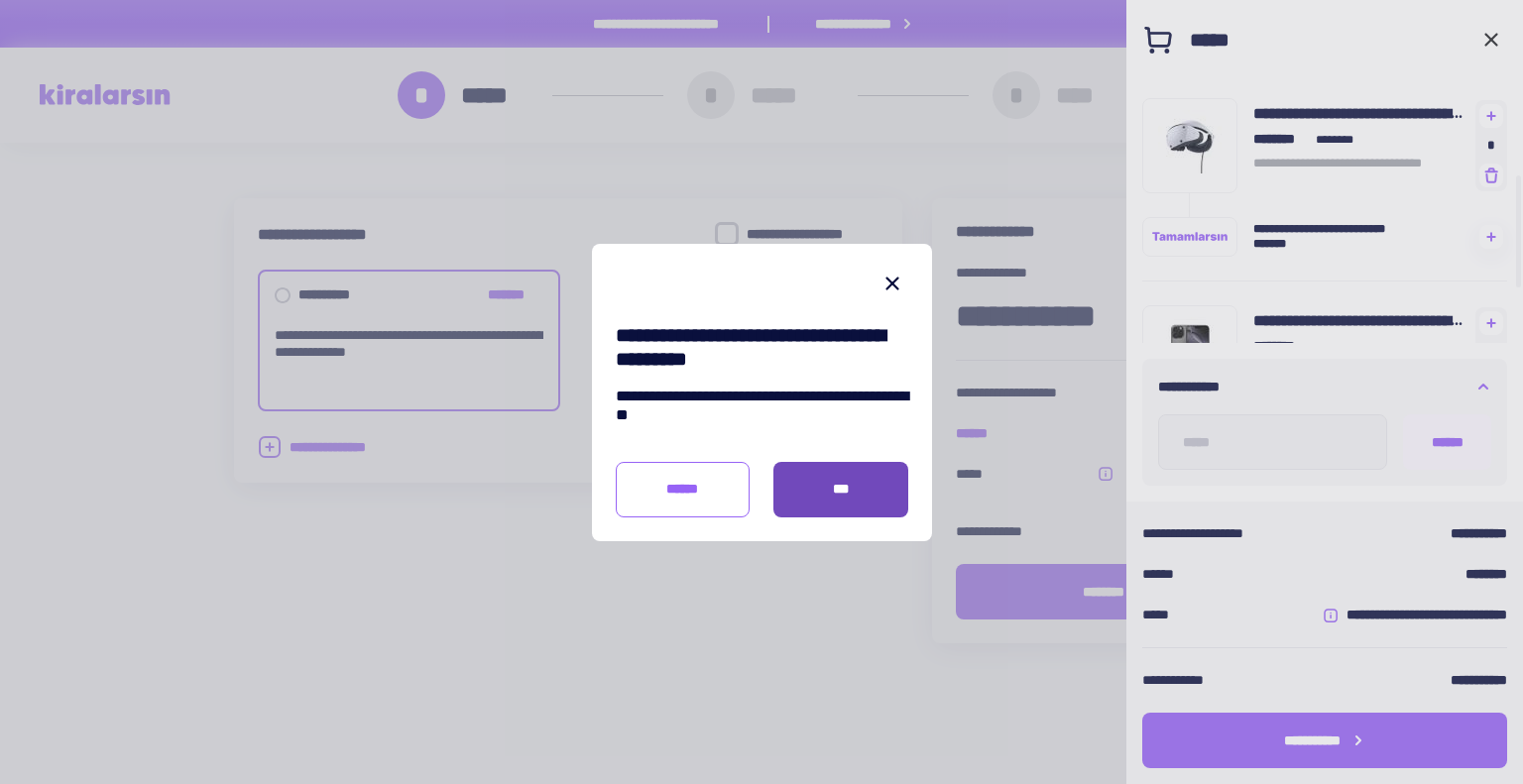 click on "***" at bounding box center [841, 489] 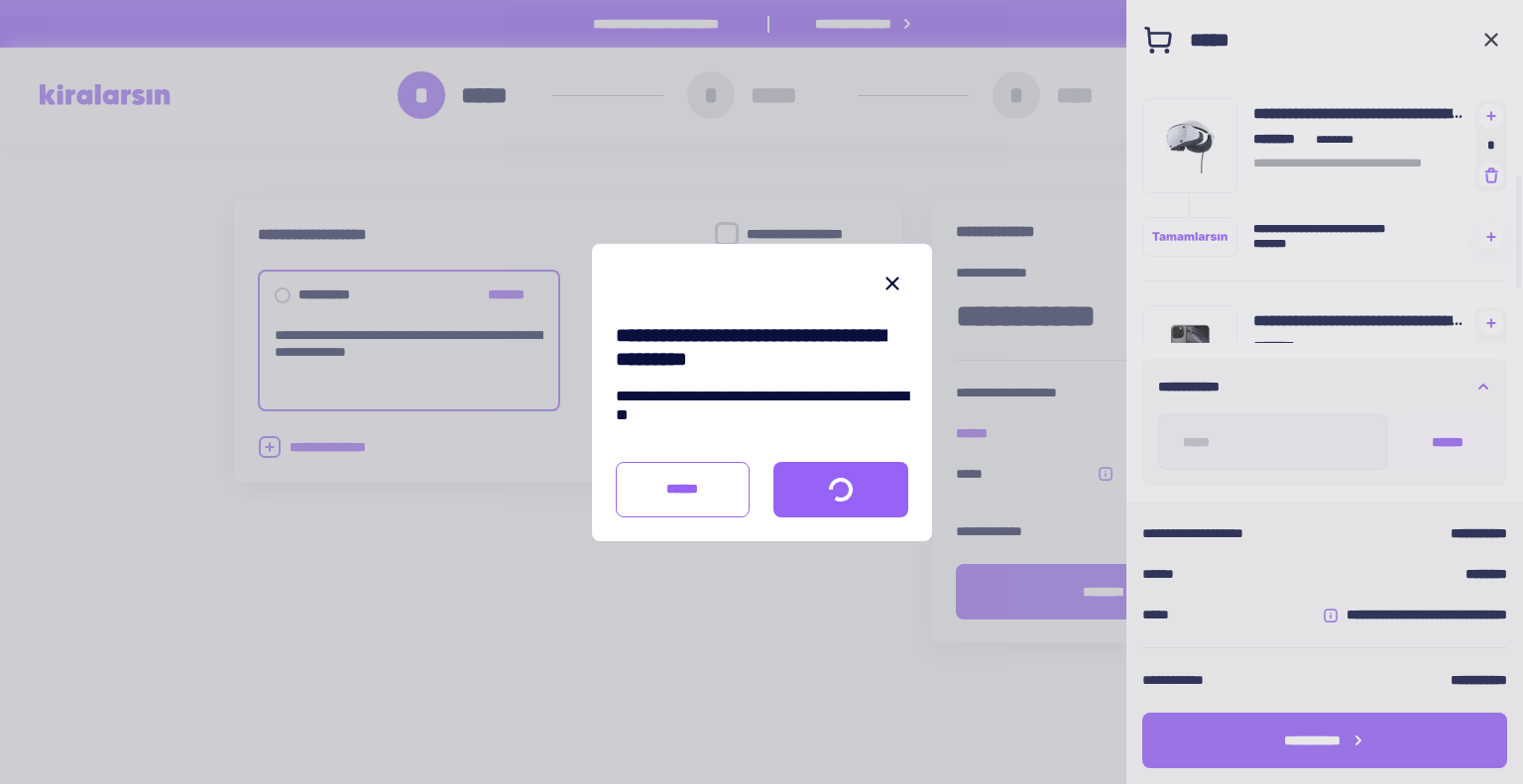 scroll, scrollTop: 125, scrollLeft: 0, axis: vertical 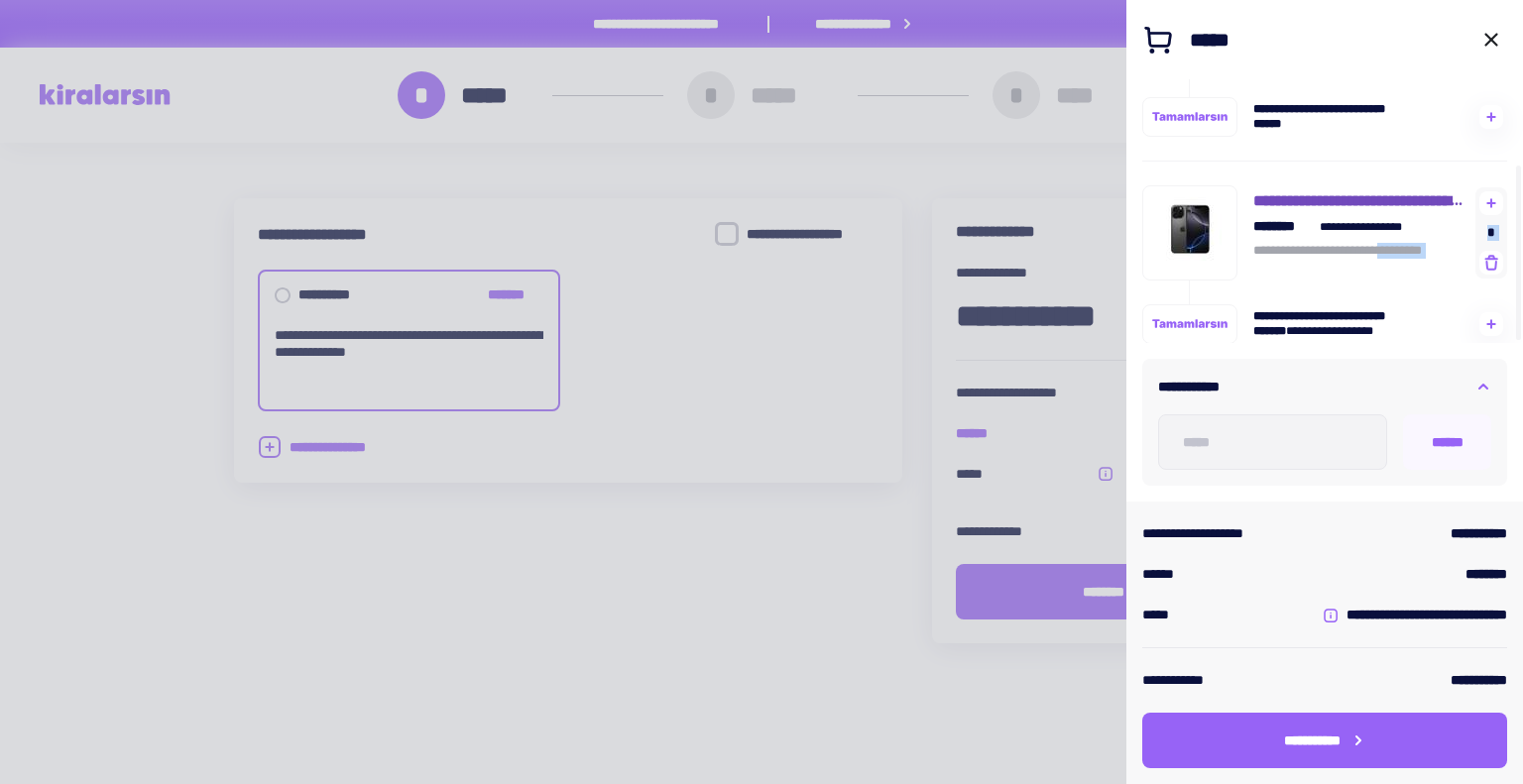 drag, startPoint x: 1501, startPoint y: 245, endPoint x: 1364, endPoint y: 219, distance: 139.44533 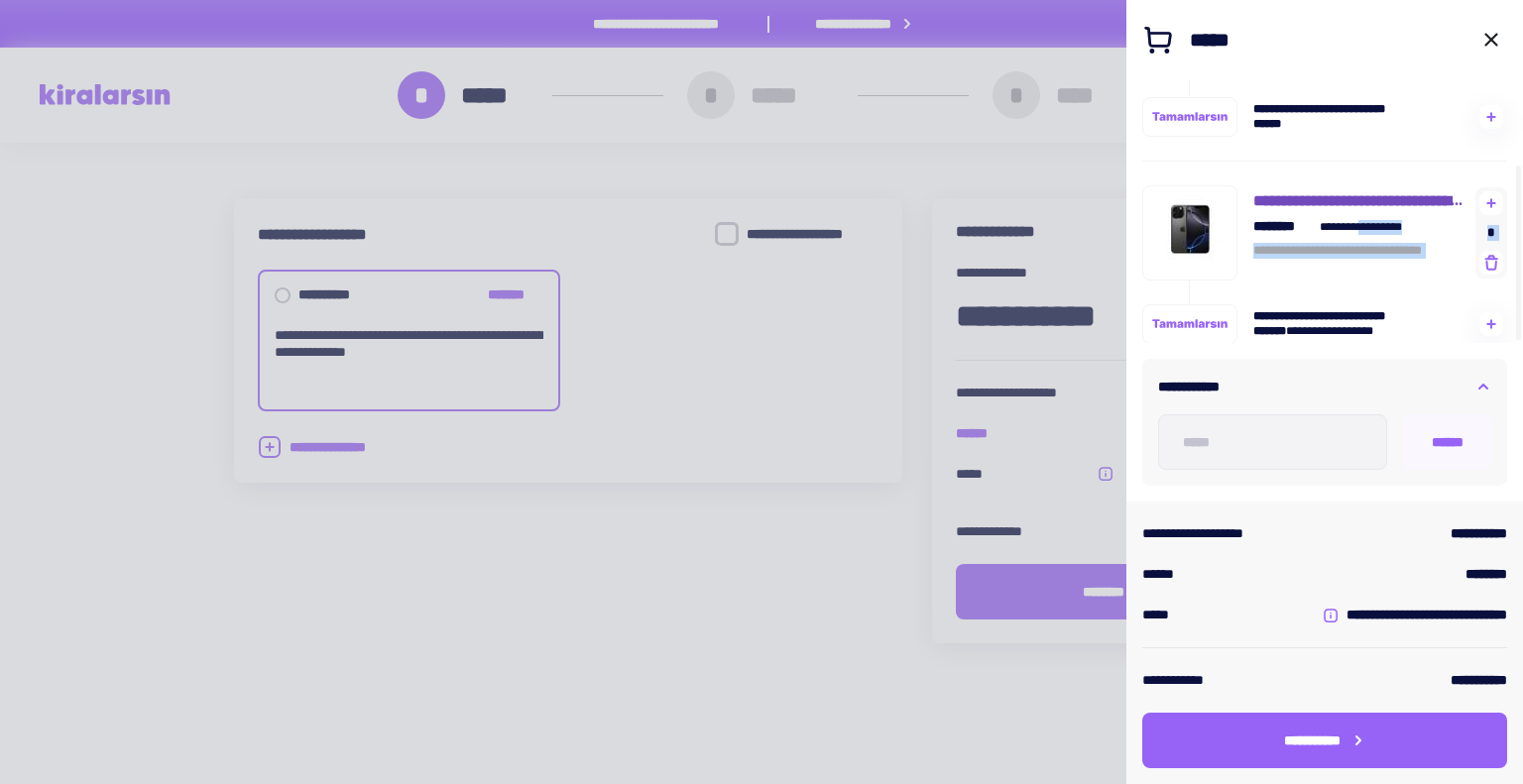 scroll, scrollTop: 125, scrollLeft: 0, axis: vertical 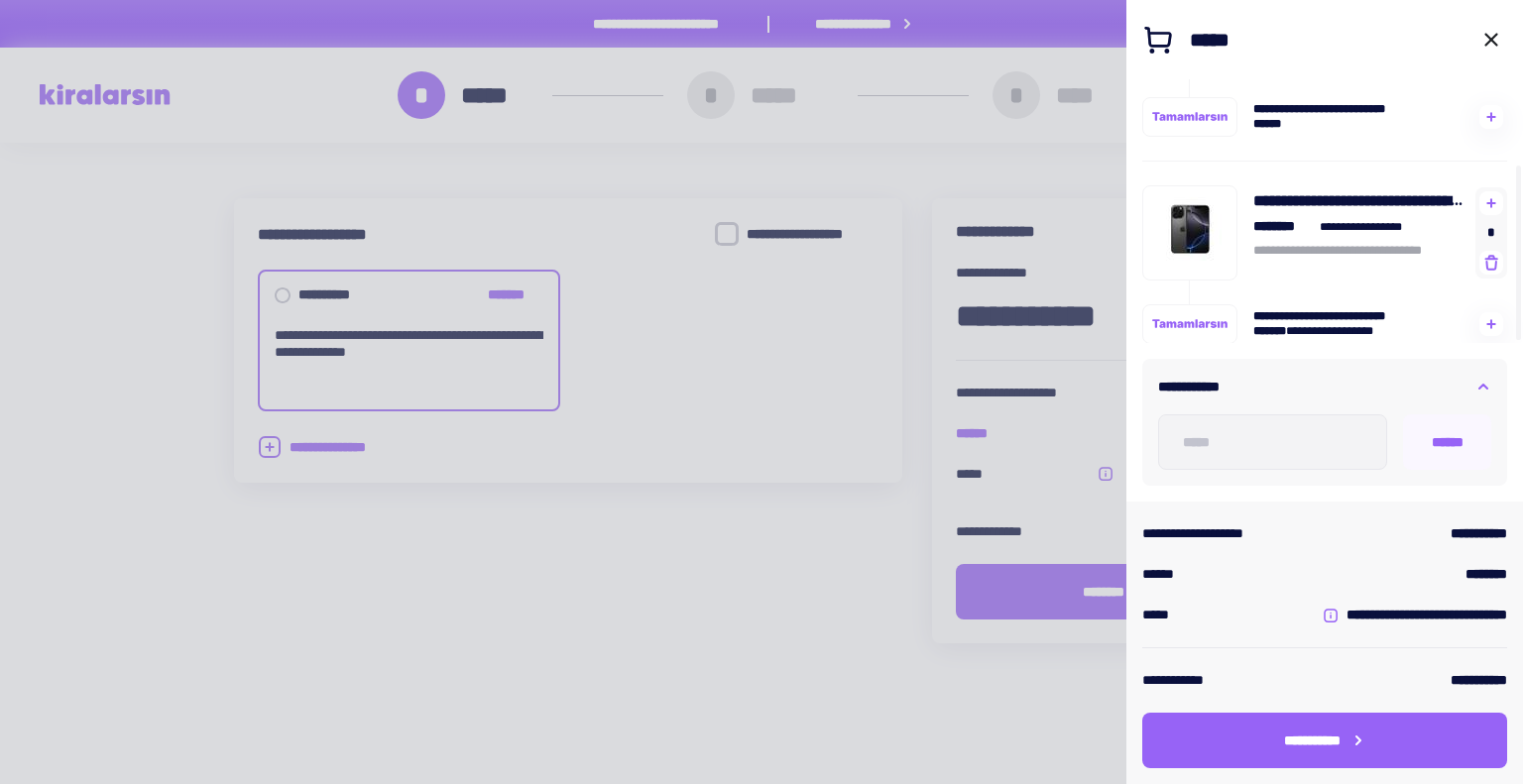 click on "**********" at bounding box center [1325, 69] 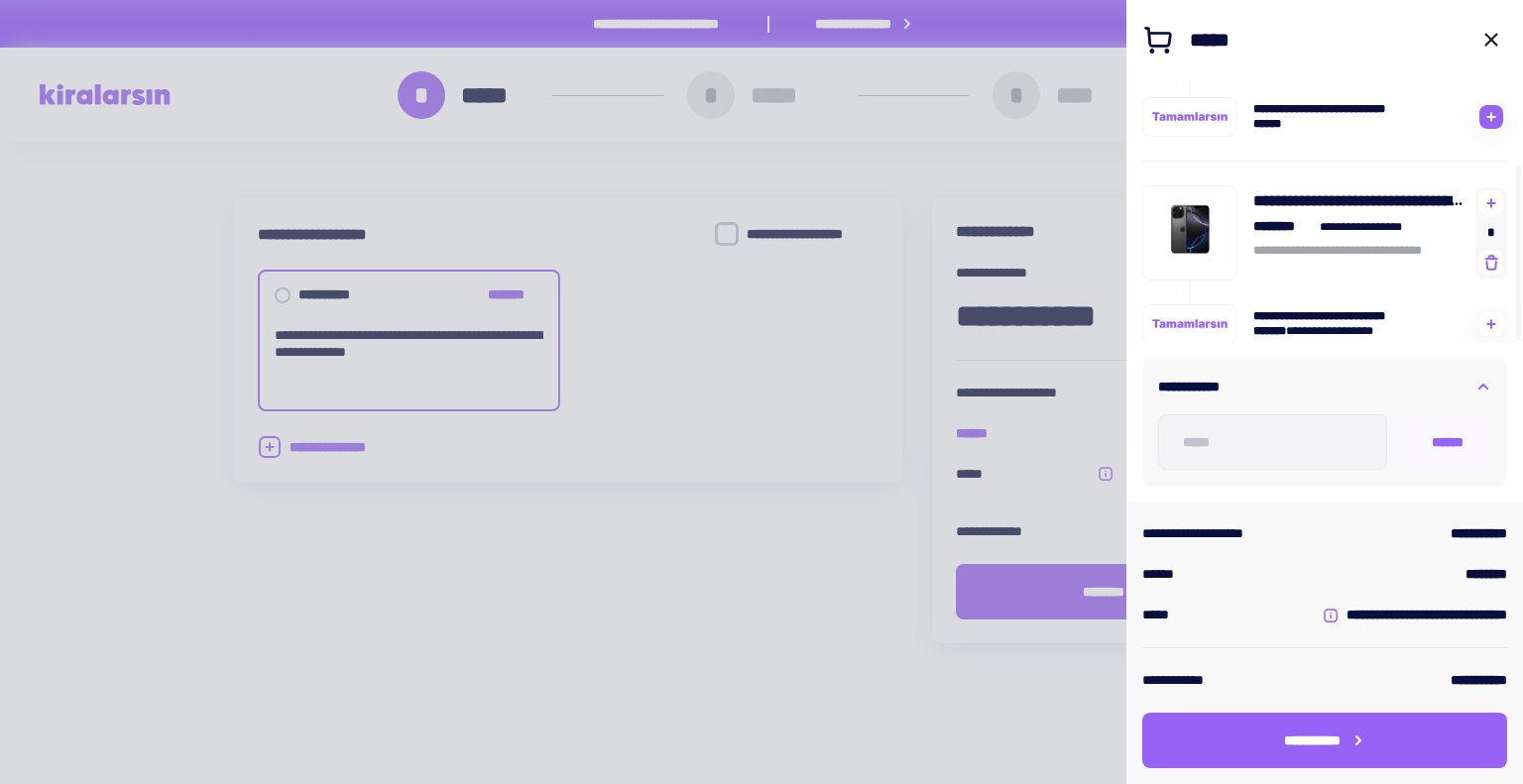 click on "**********" at bounding box center [1378, 117] 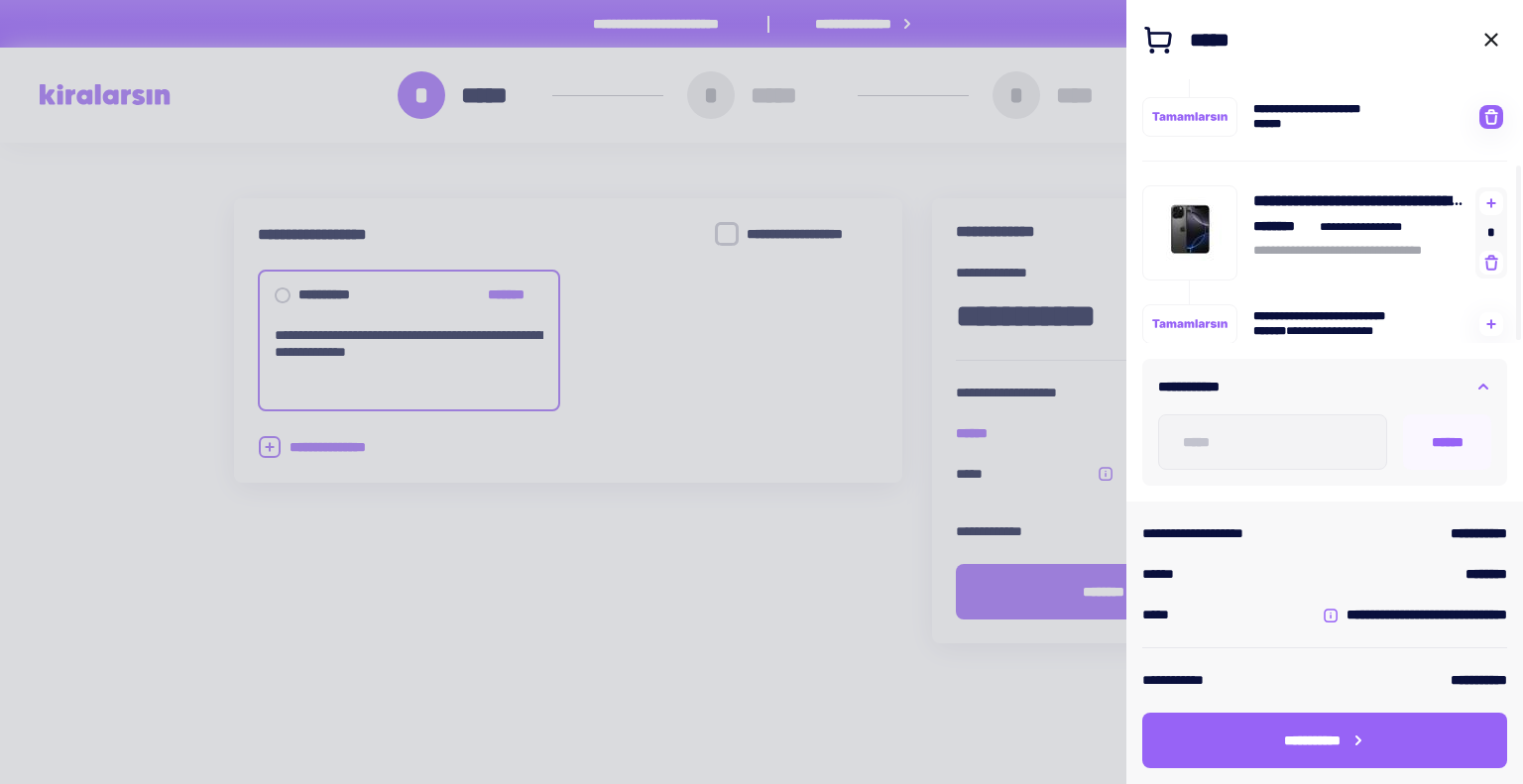 click 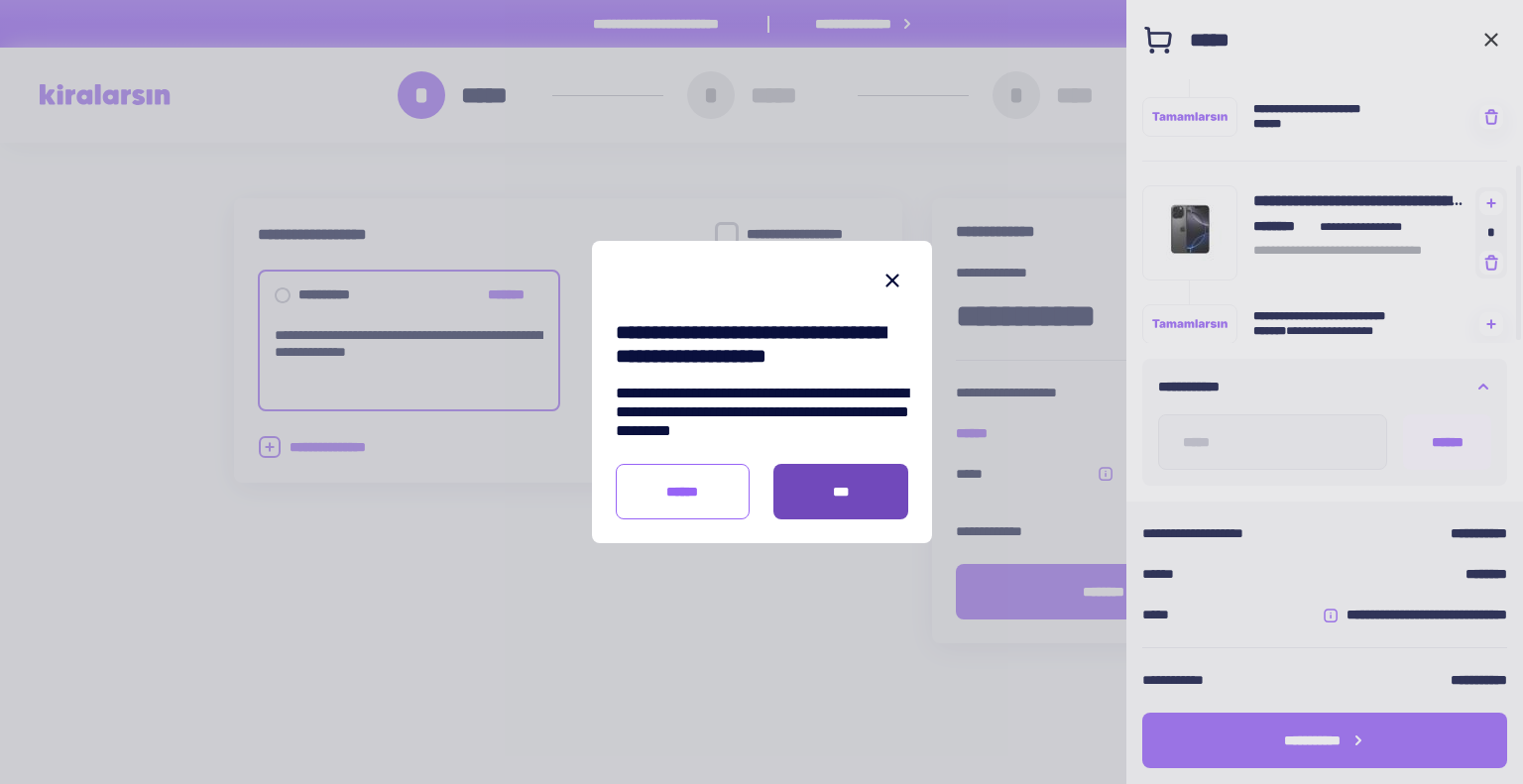 click on "***" at bounding box center [841, 492] 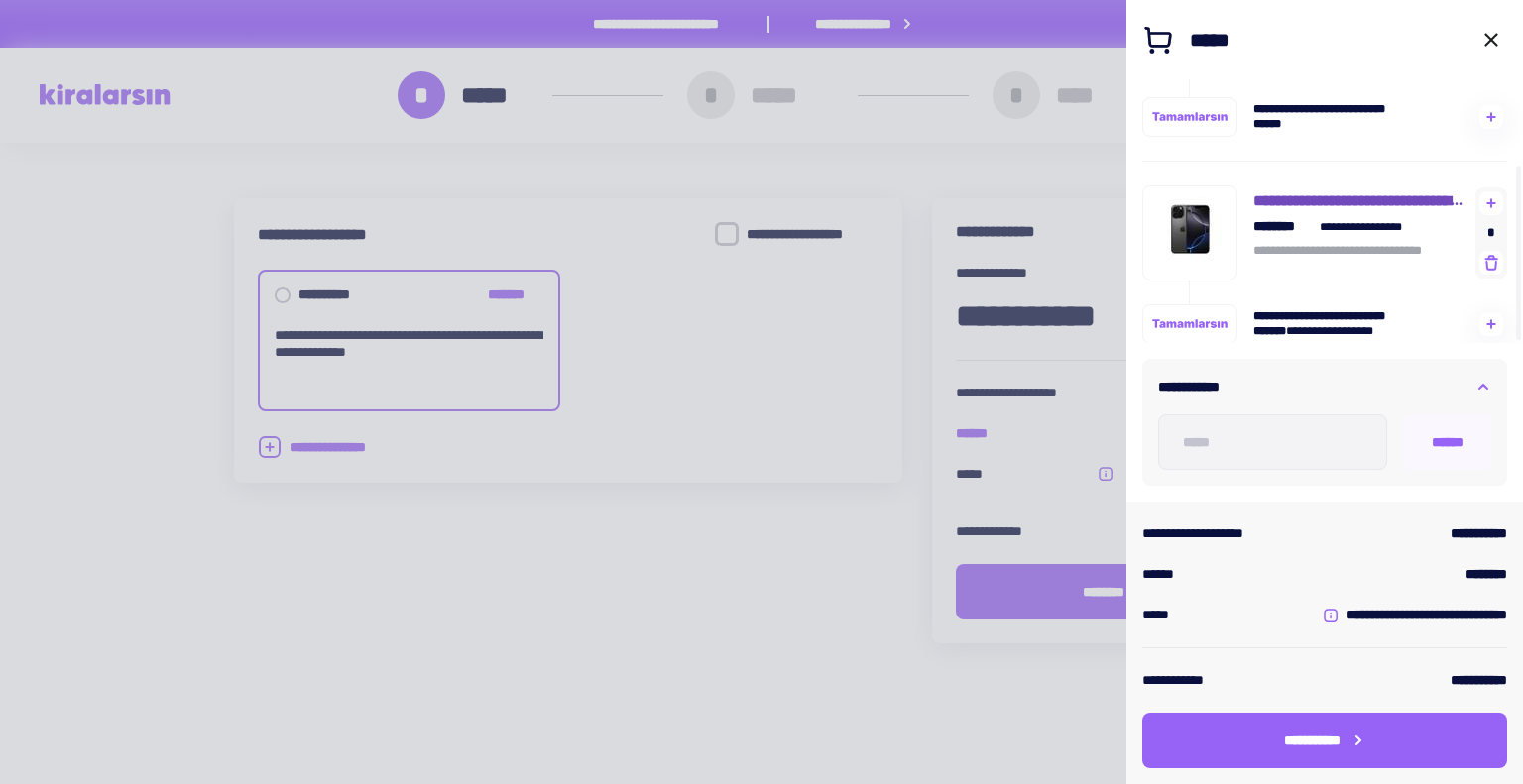 scroll, scrollTop: 0, scrollLeft: 0, axis: both 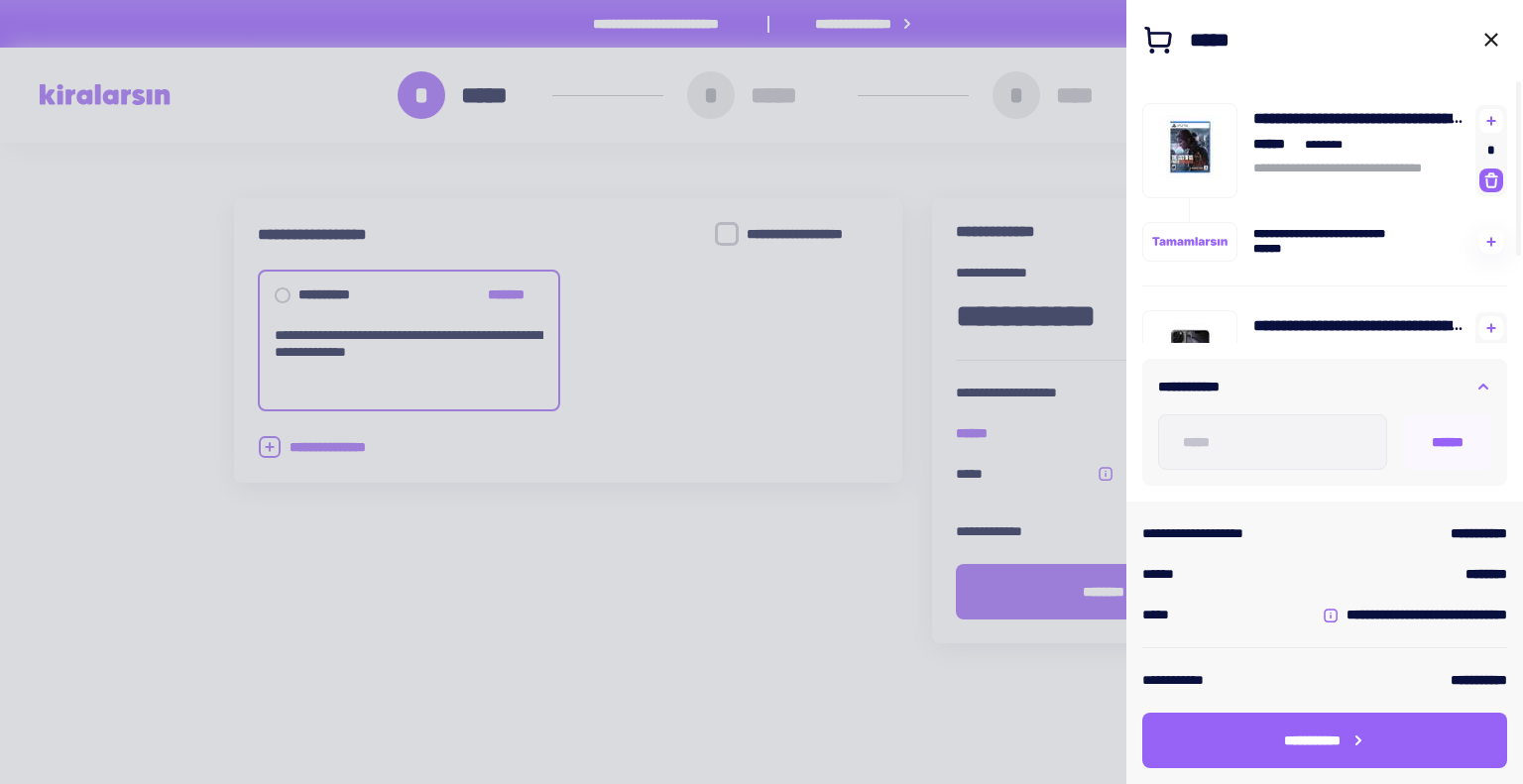 click 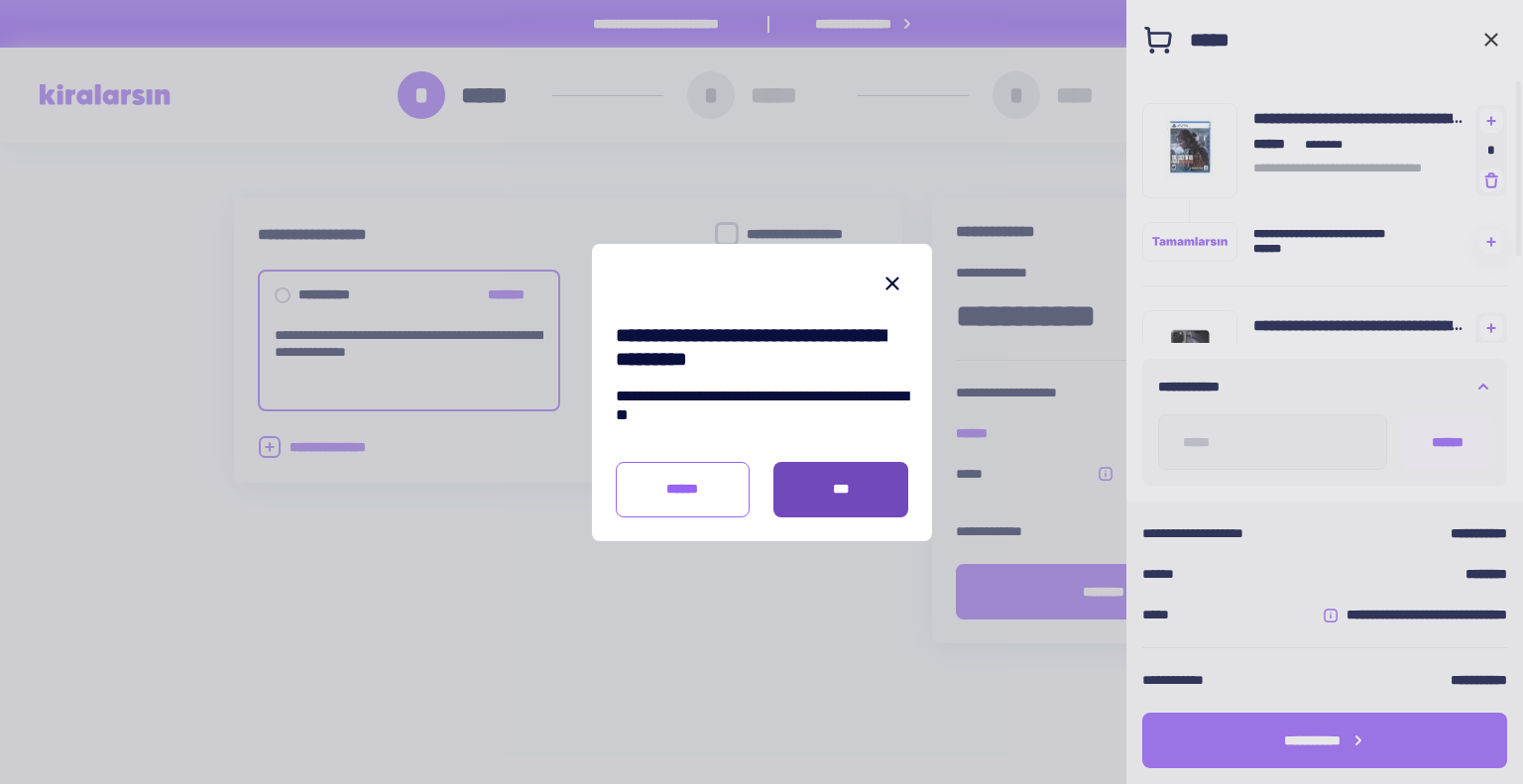 click on "***" at bounding box center (841, 489) 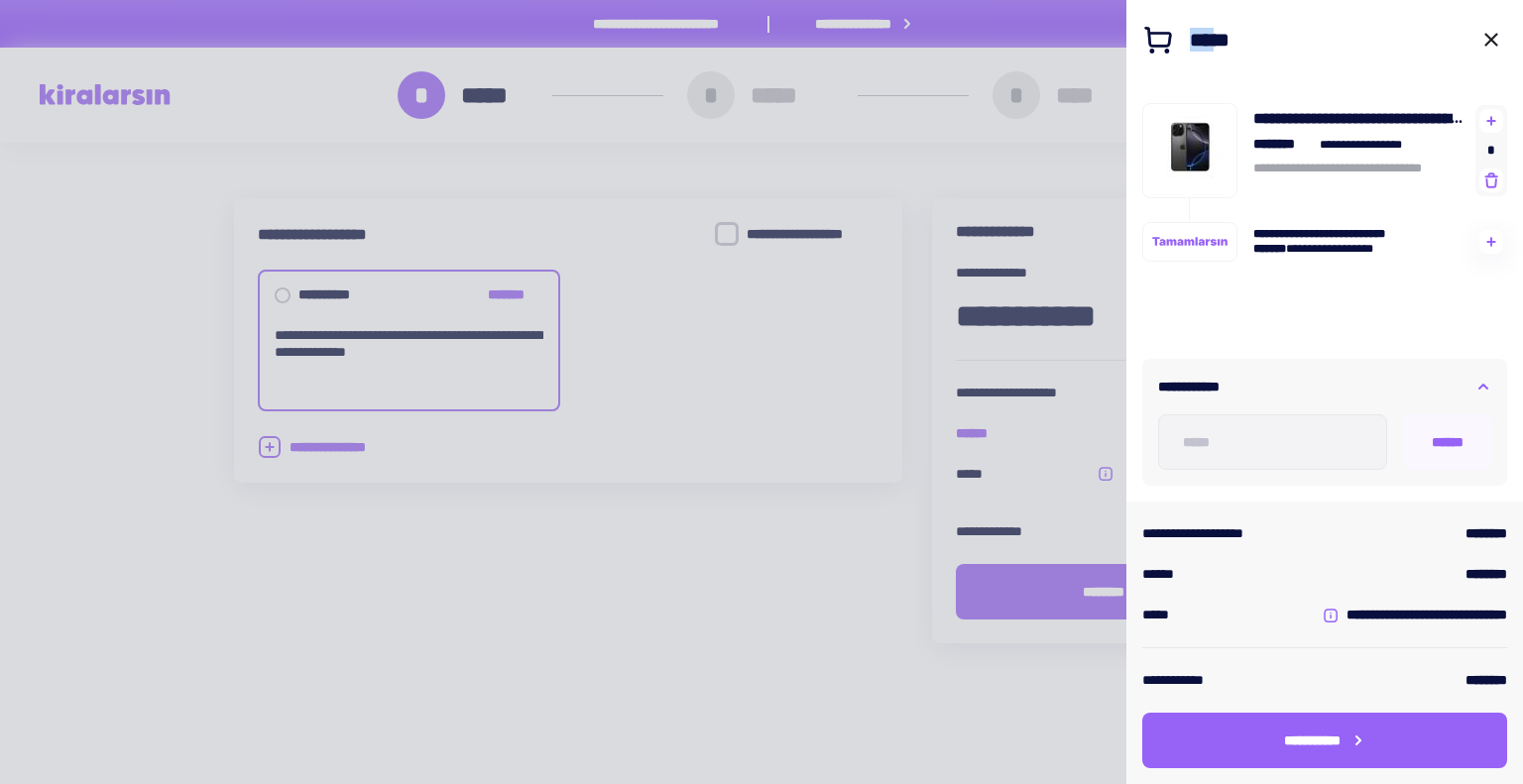 drag, startPoint x: 982, startPoint y: 96, endPoint x: 913, endPoint y: 181, distance: 109.48059 